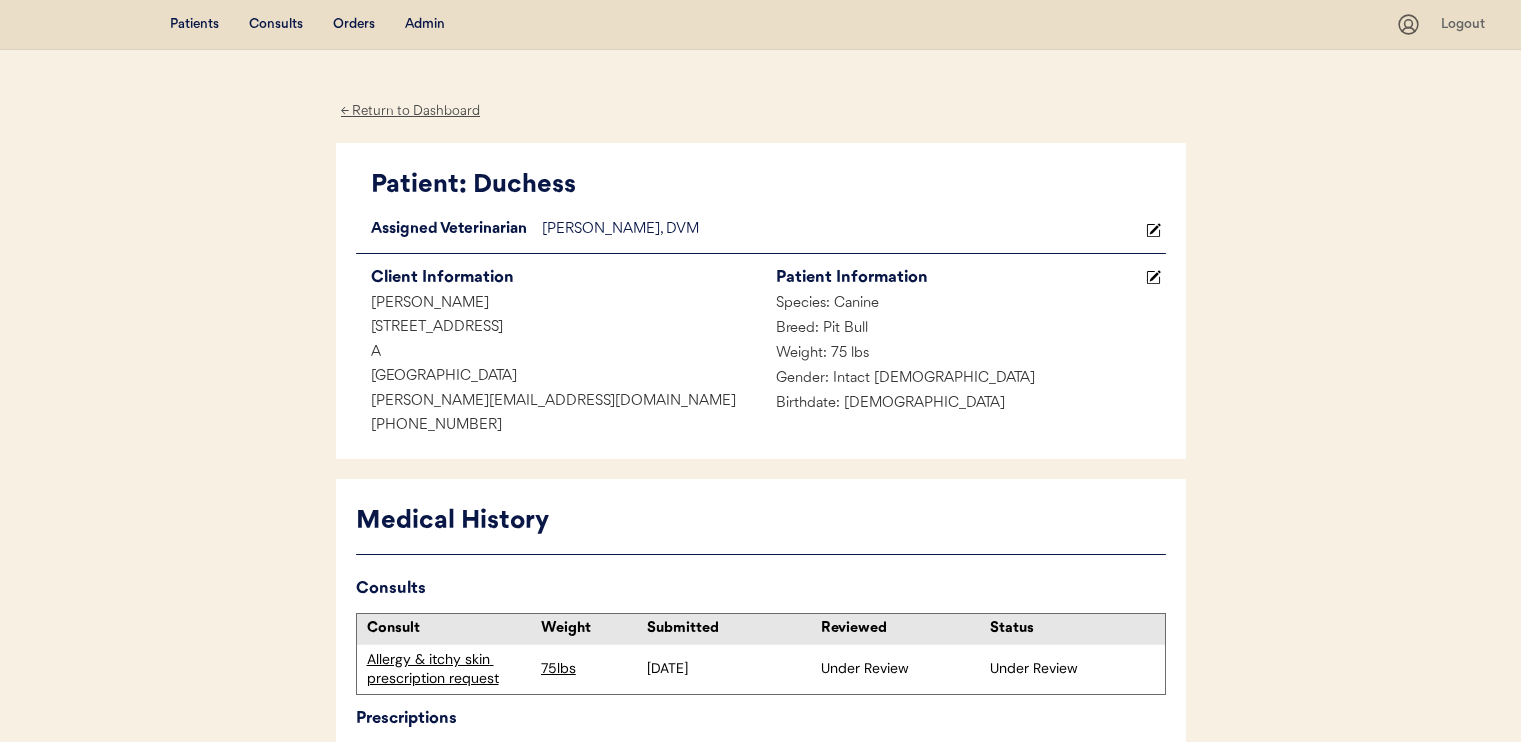 scroll, scrollTop: 0, scrollLeft: 0, axis: both 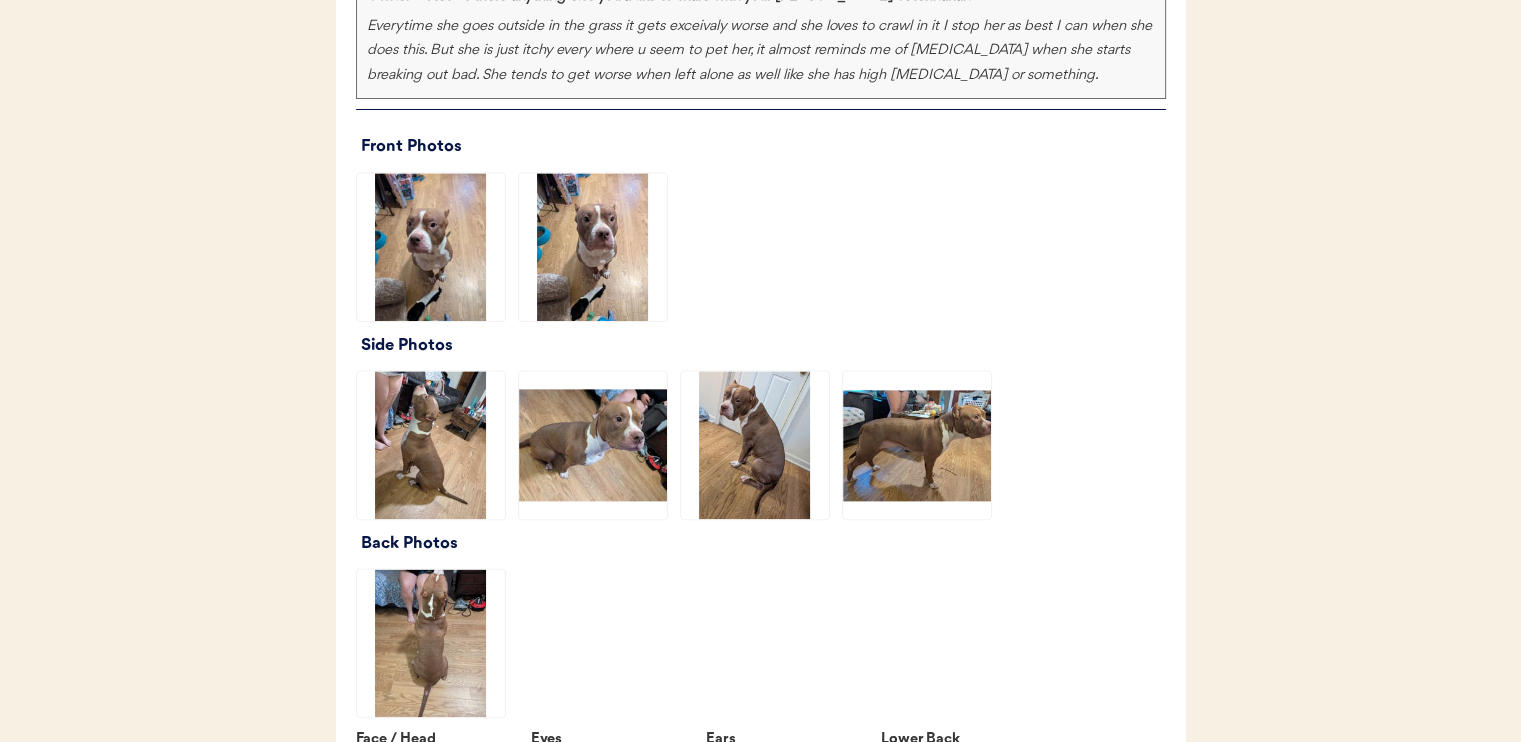 click 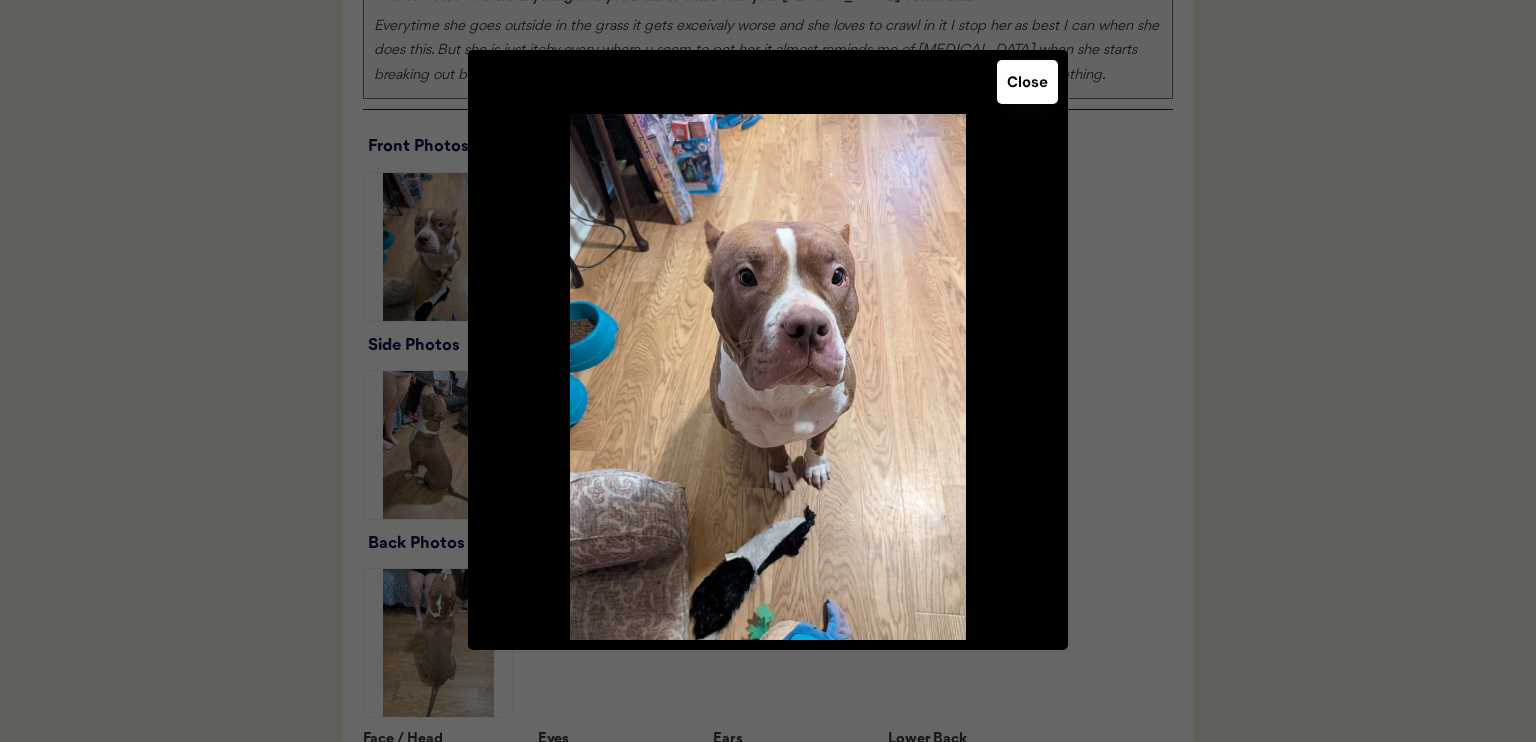 click at bounding box center (768, 371) 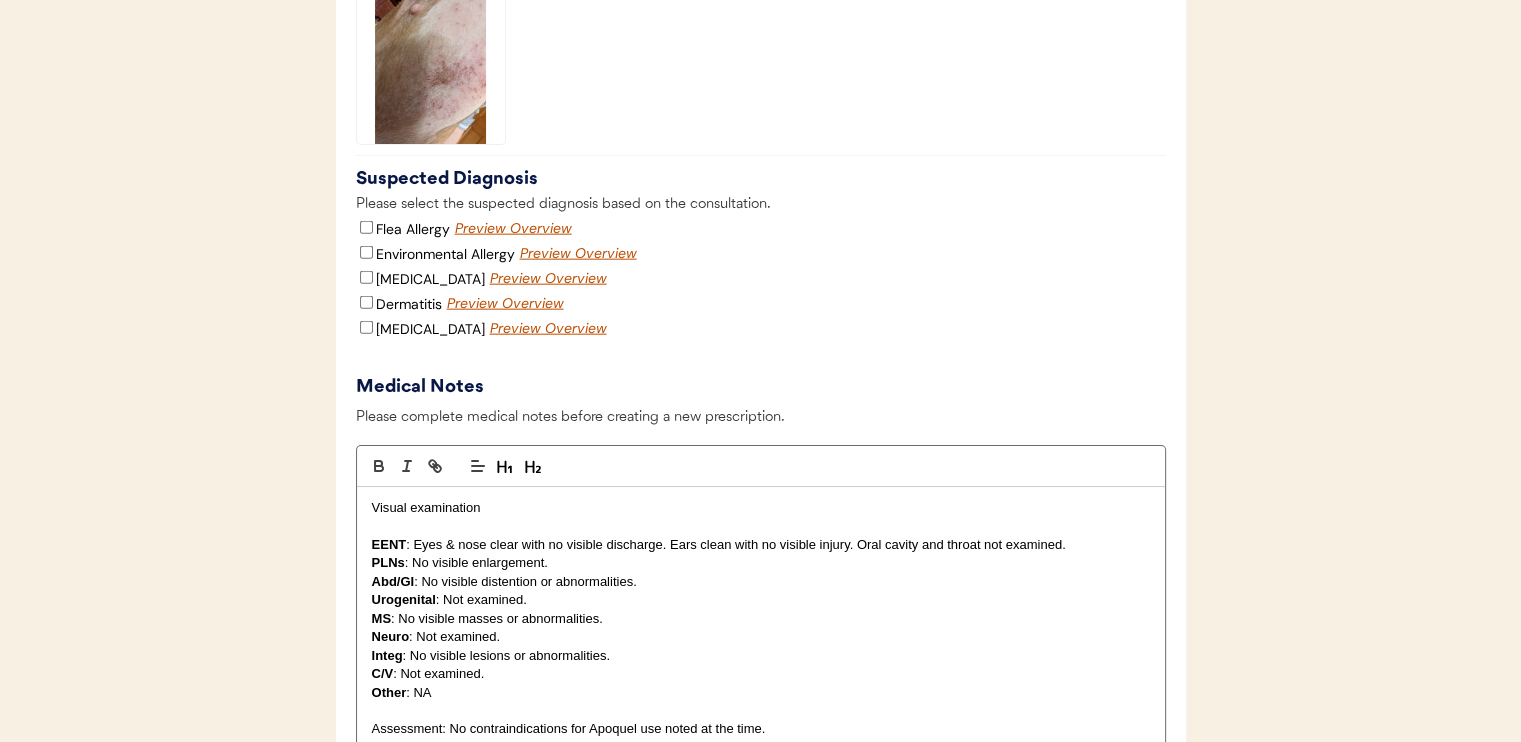scroll, scrollTop: 4700, scrollLeft: 0, axis: vertical 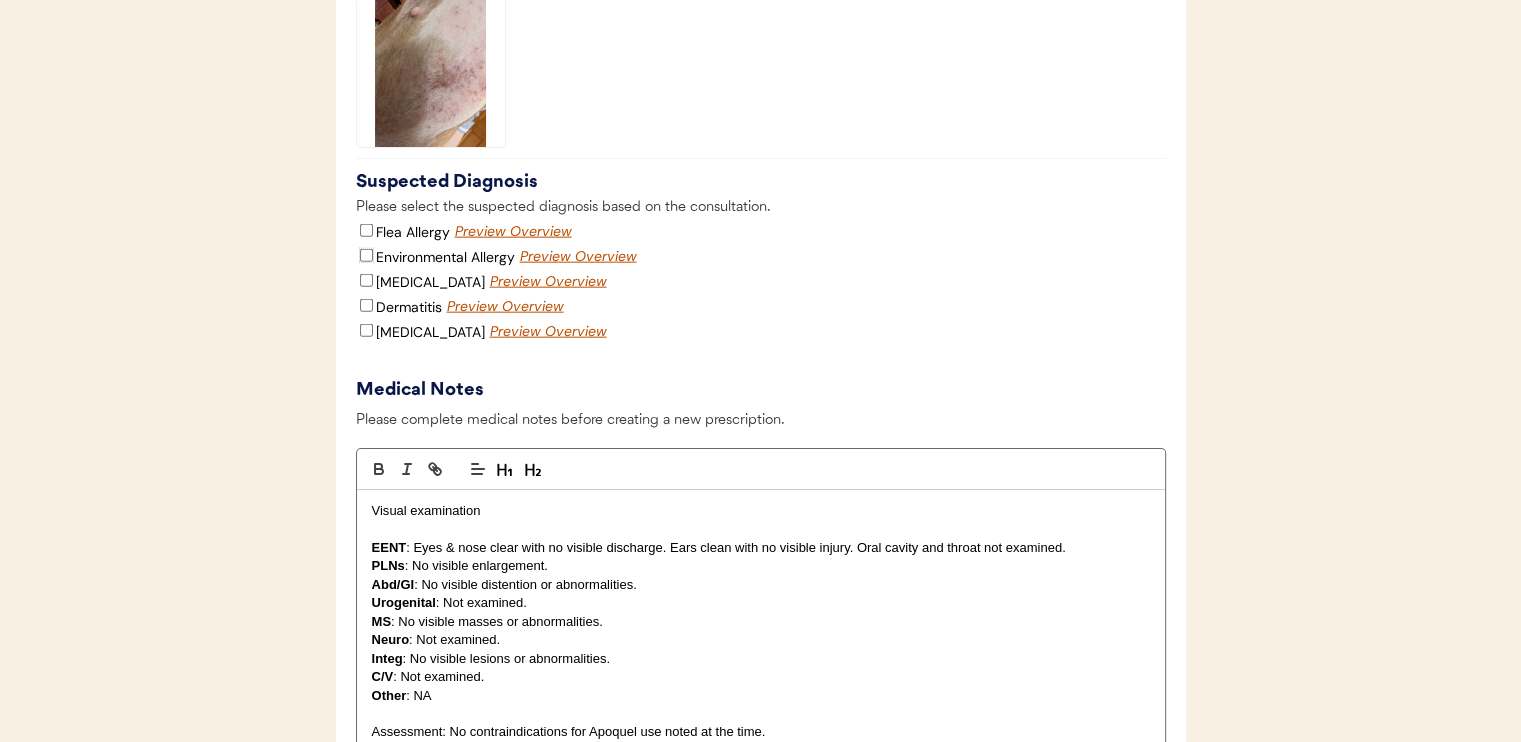 click on "Environmental Allergy" at bounding box center [366, 255] 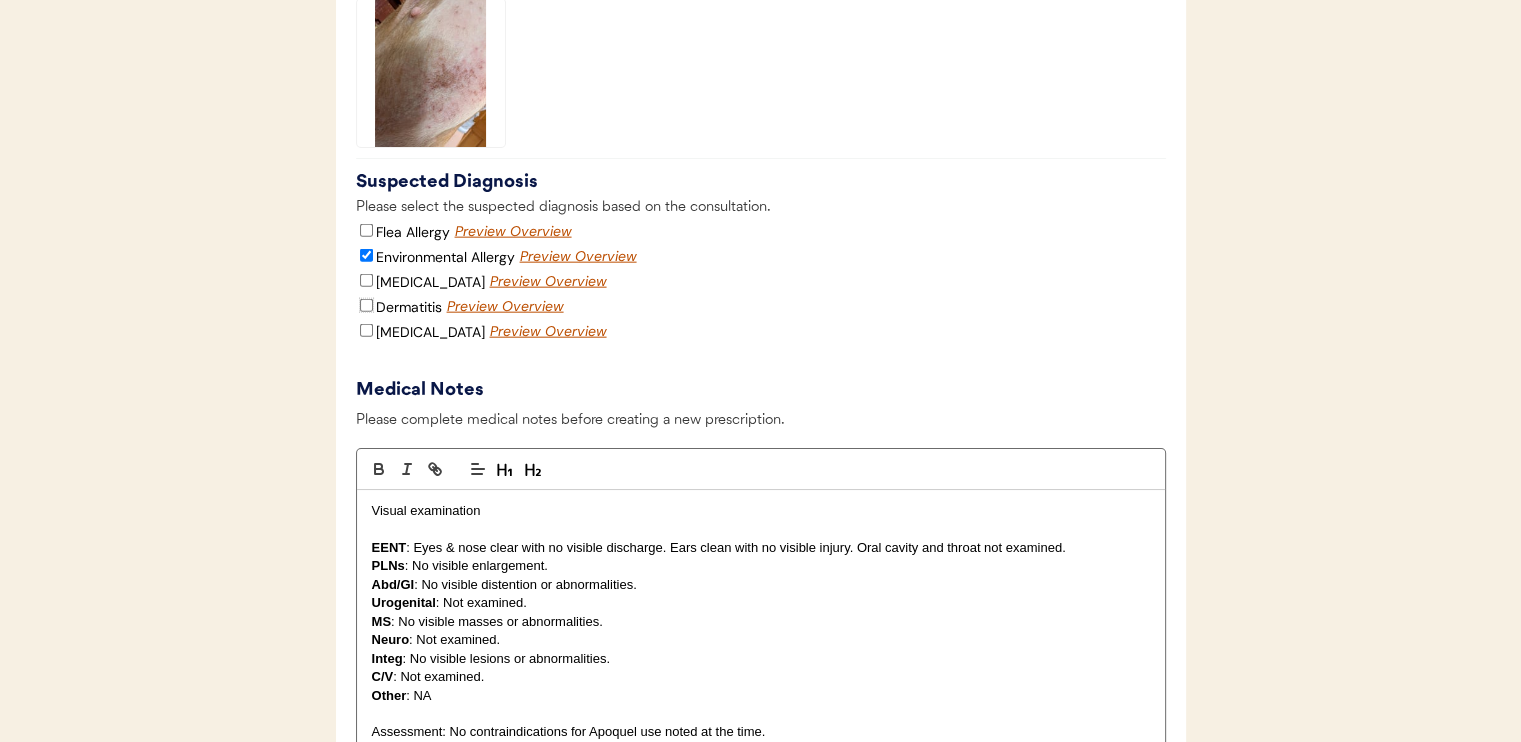 click on "Dermatitis" at bounding box center (366, 305) 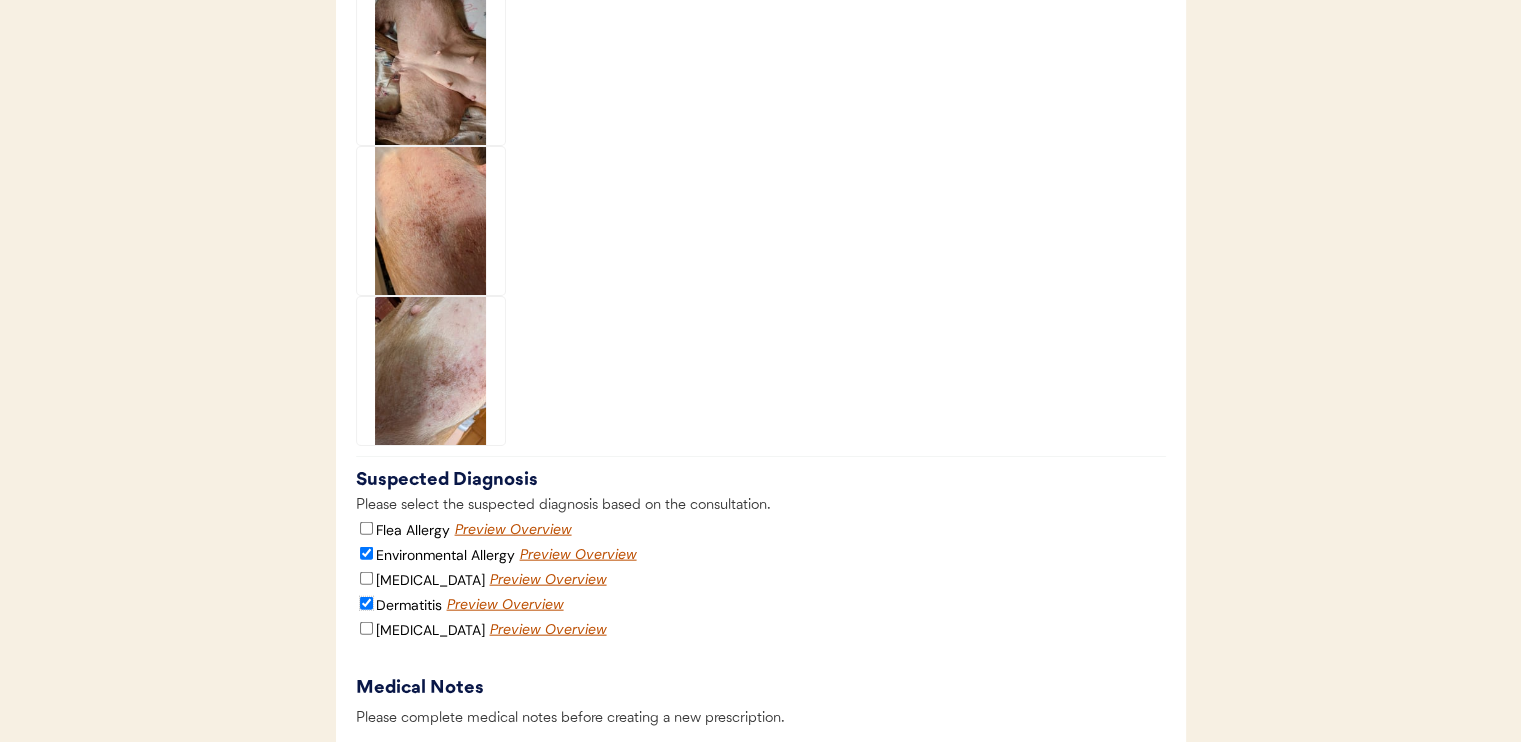 scroll, scrollTop: 4400, scrollLeft: 0, axis: vertical 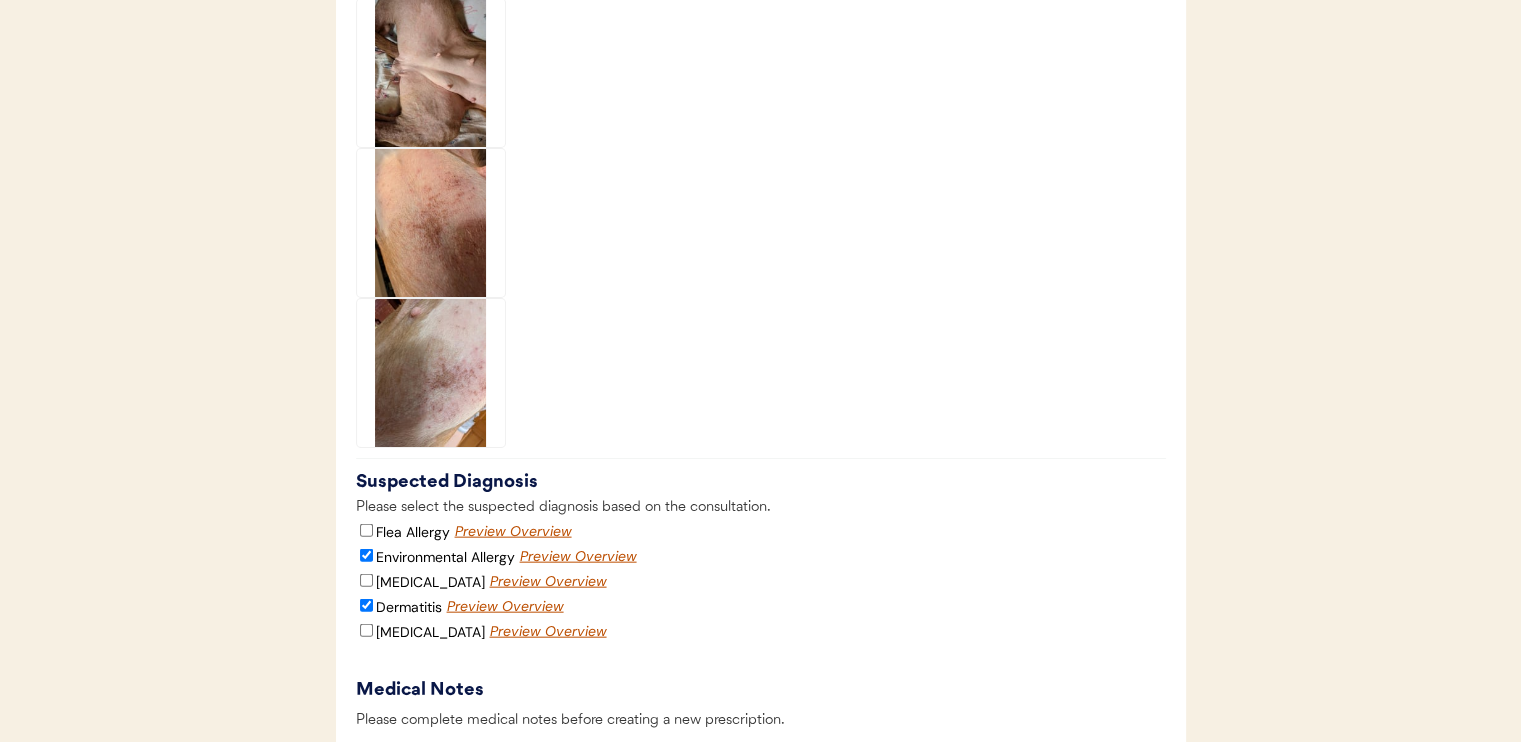 click 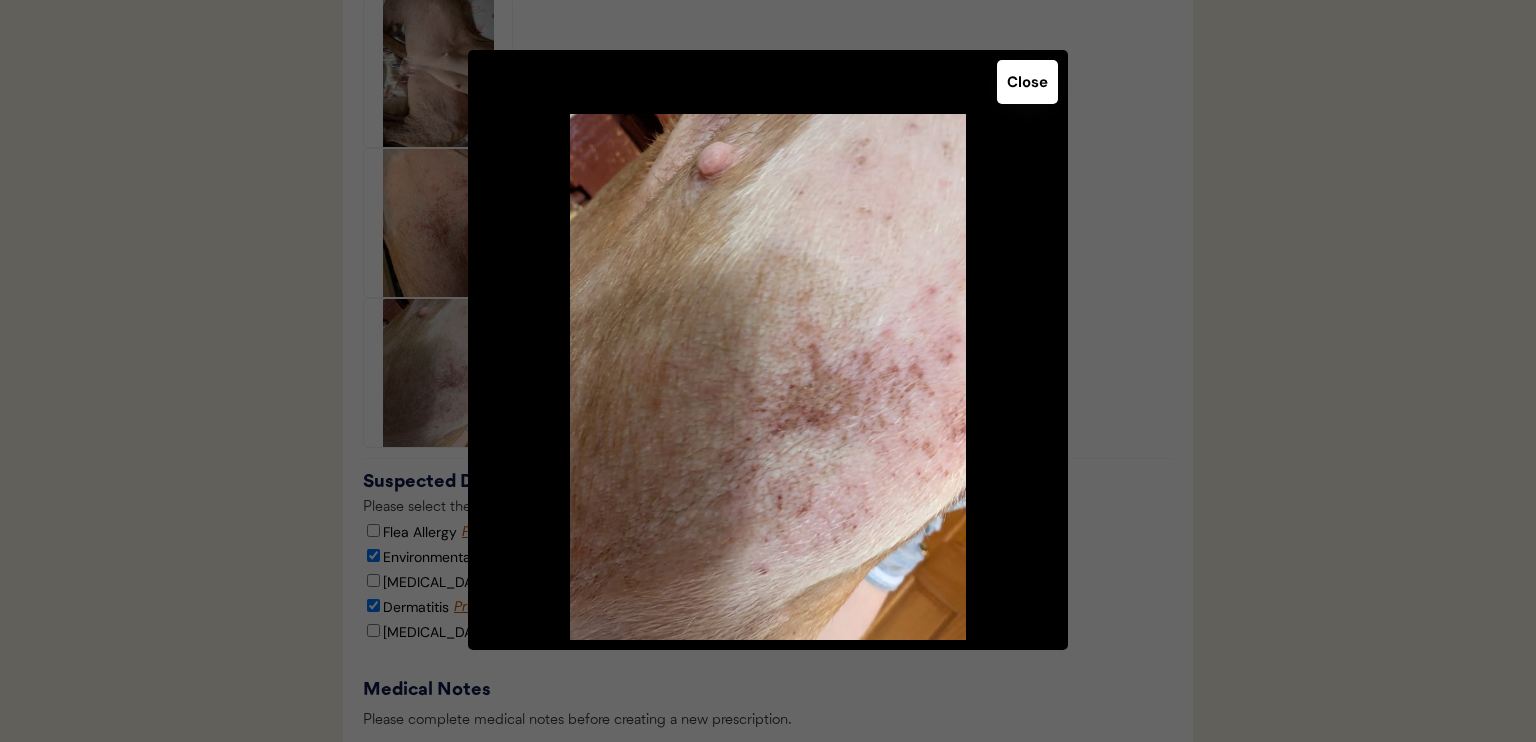click on "Close" at bounding box center (1027, 82) 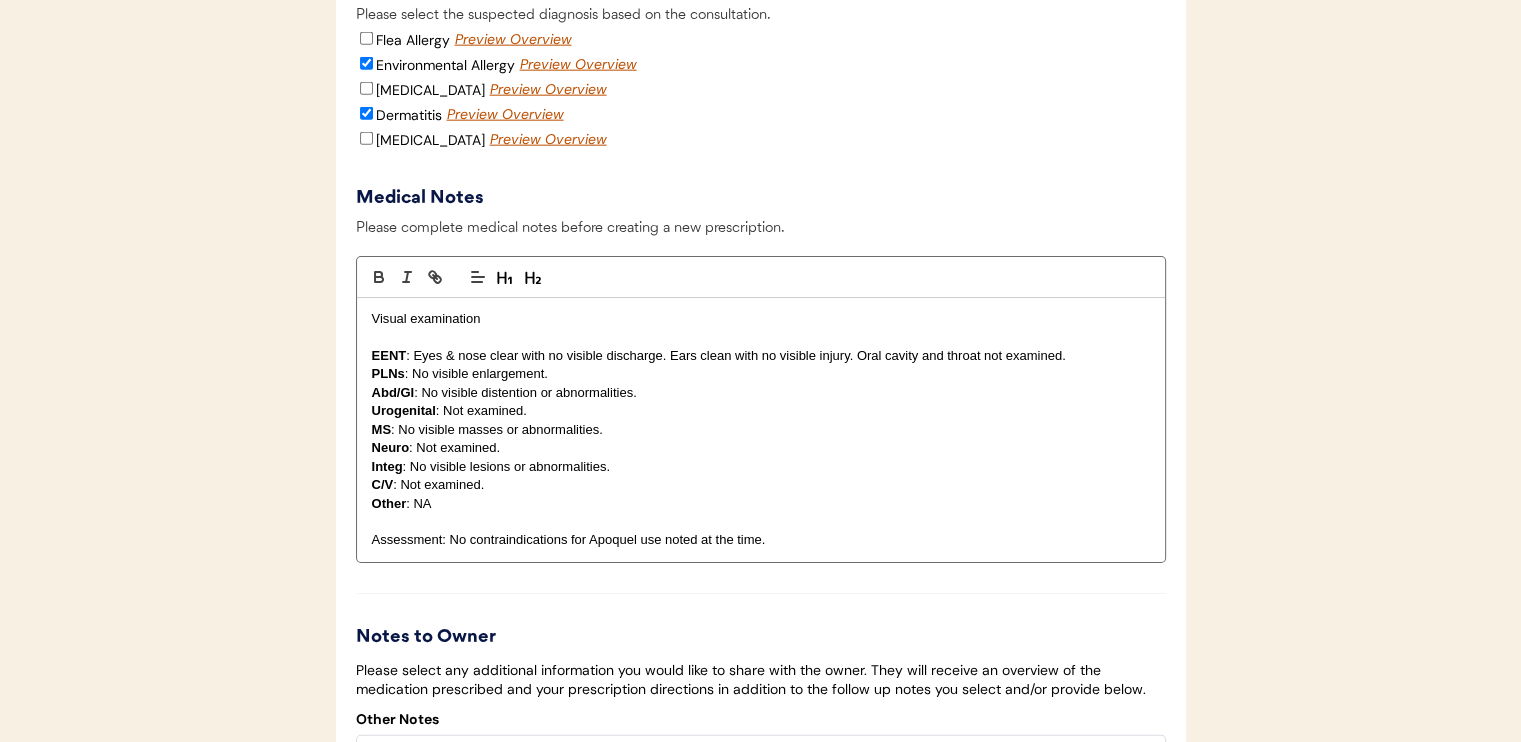 scroll, scrollTop: 4900, scrollLeft: 0, axis: vertical 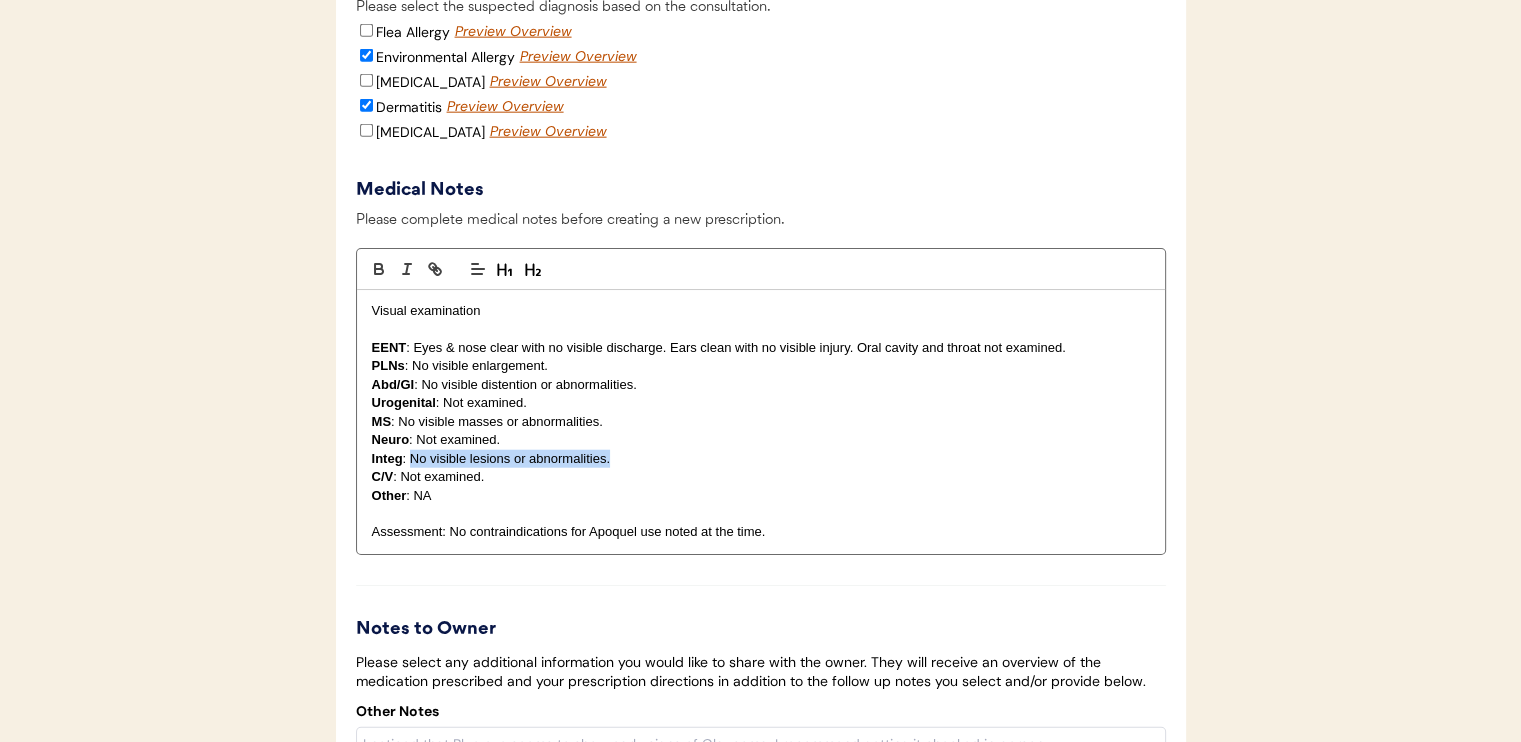 drag, startPoint x: 410, startPoint y: 478, endPoint x: 612, endPoint y: 477, distance: 202.00247 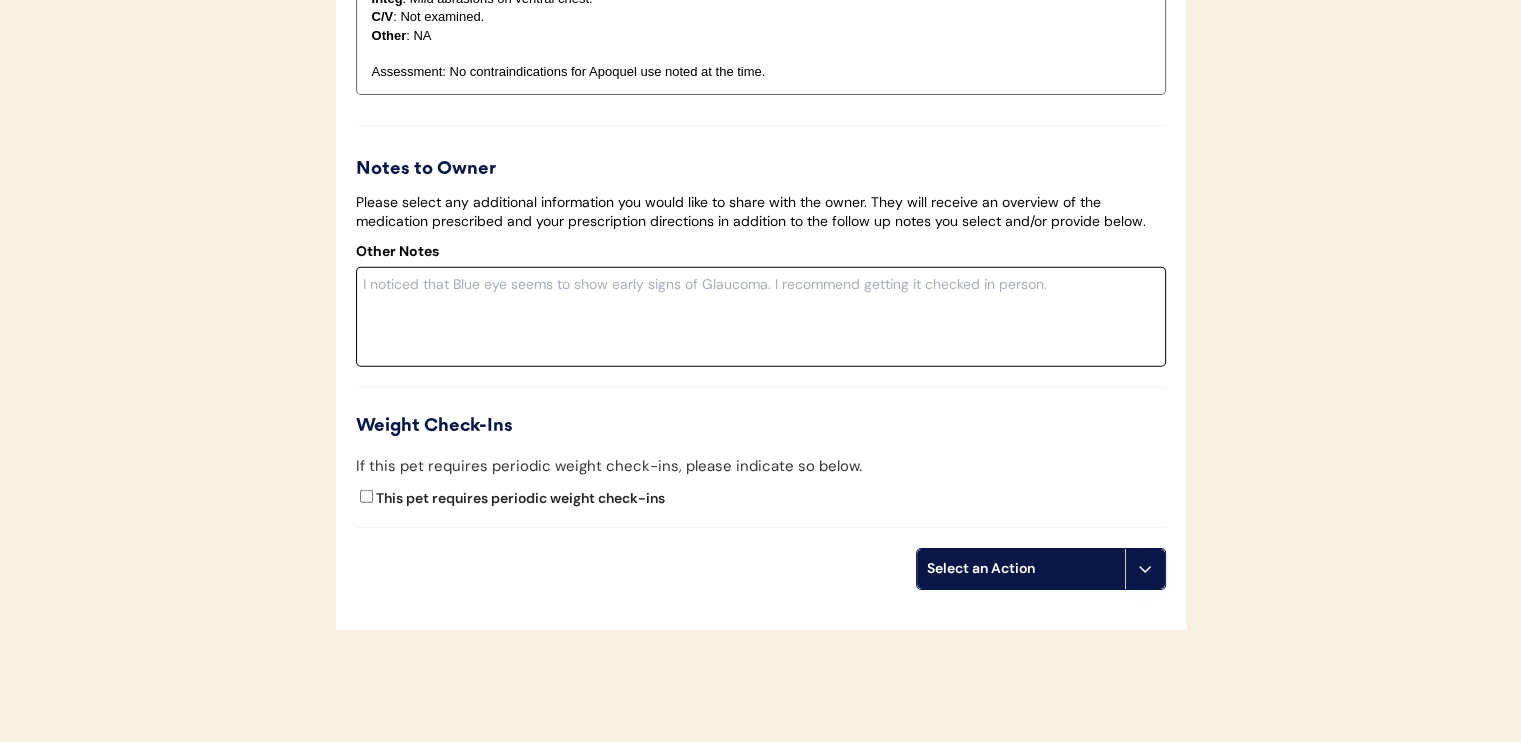 scroll, scrollTop: 5470, scrollLeft: 0, axis: vertical 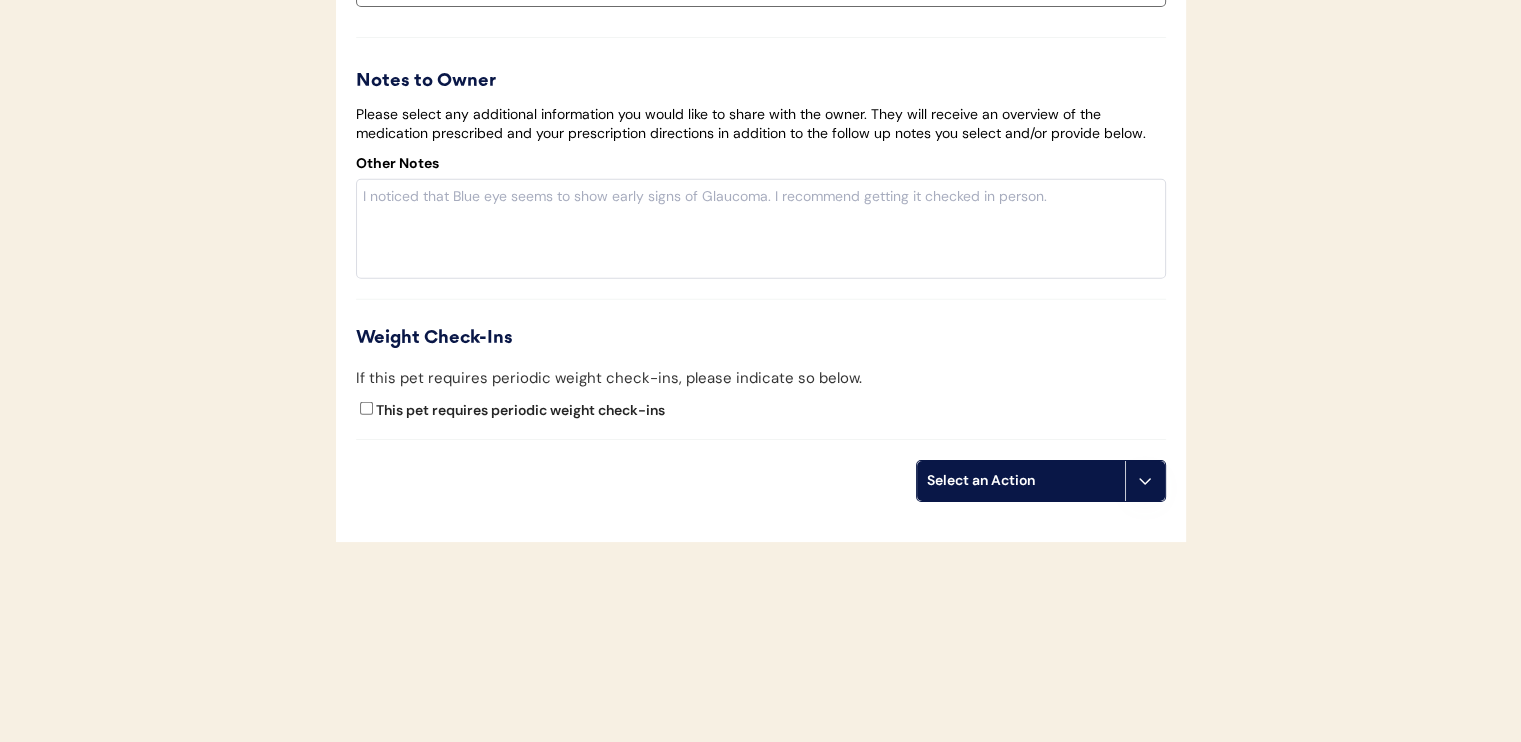 click on "Select an Action" at bounding box center (1021, 481) 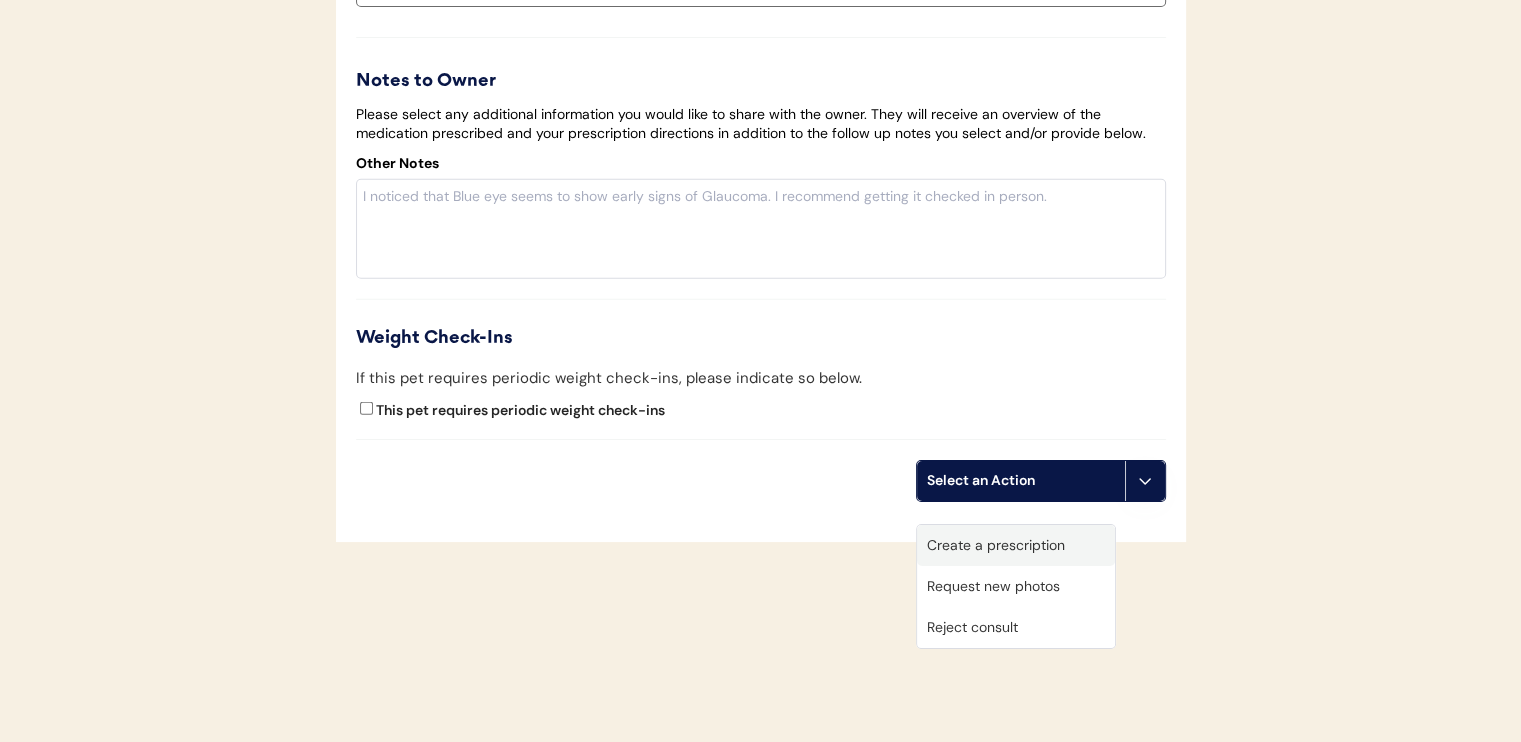 click on "Create a prescription" at bounding box center [1016, 545] 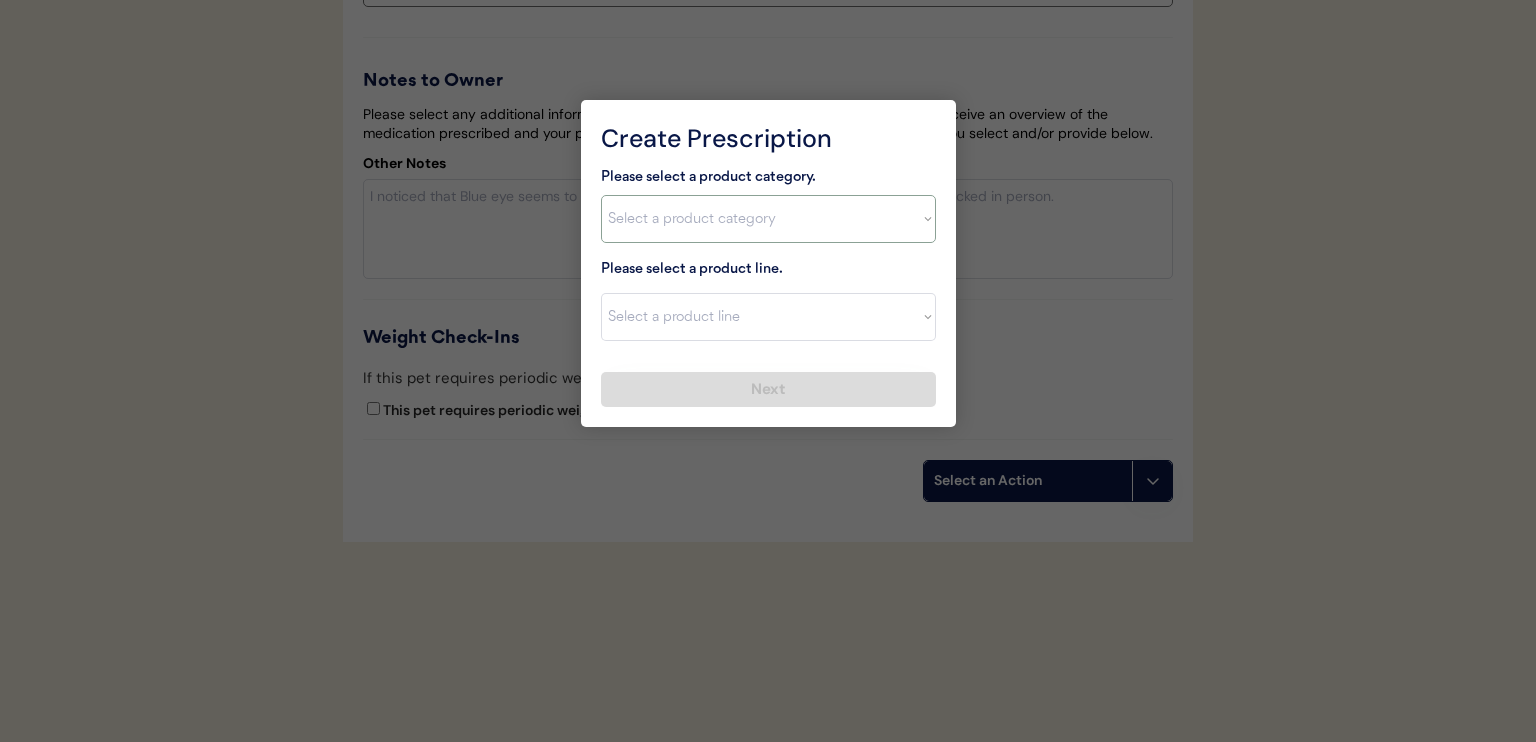 click on "Select a product category Allergies Antibiotics Anxiety Combo Parasite Prevention Flea & Tick Heartworm" at bounding box center [768, 219] 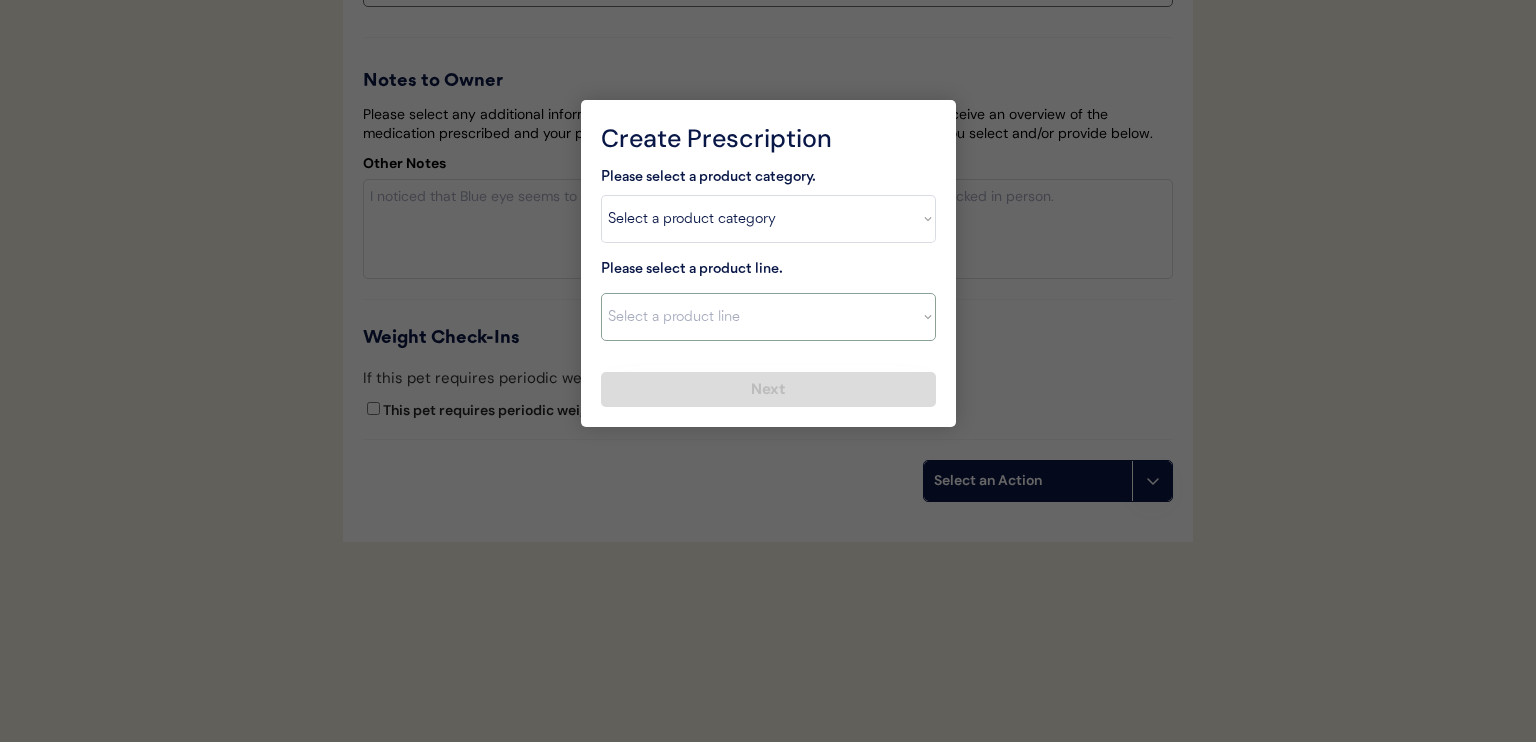click on "Select a product line" at bounding box center [768, 317] 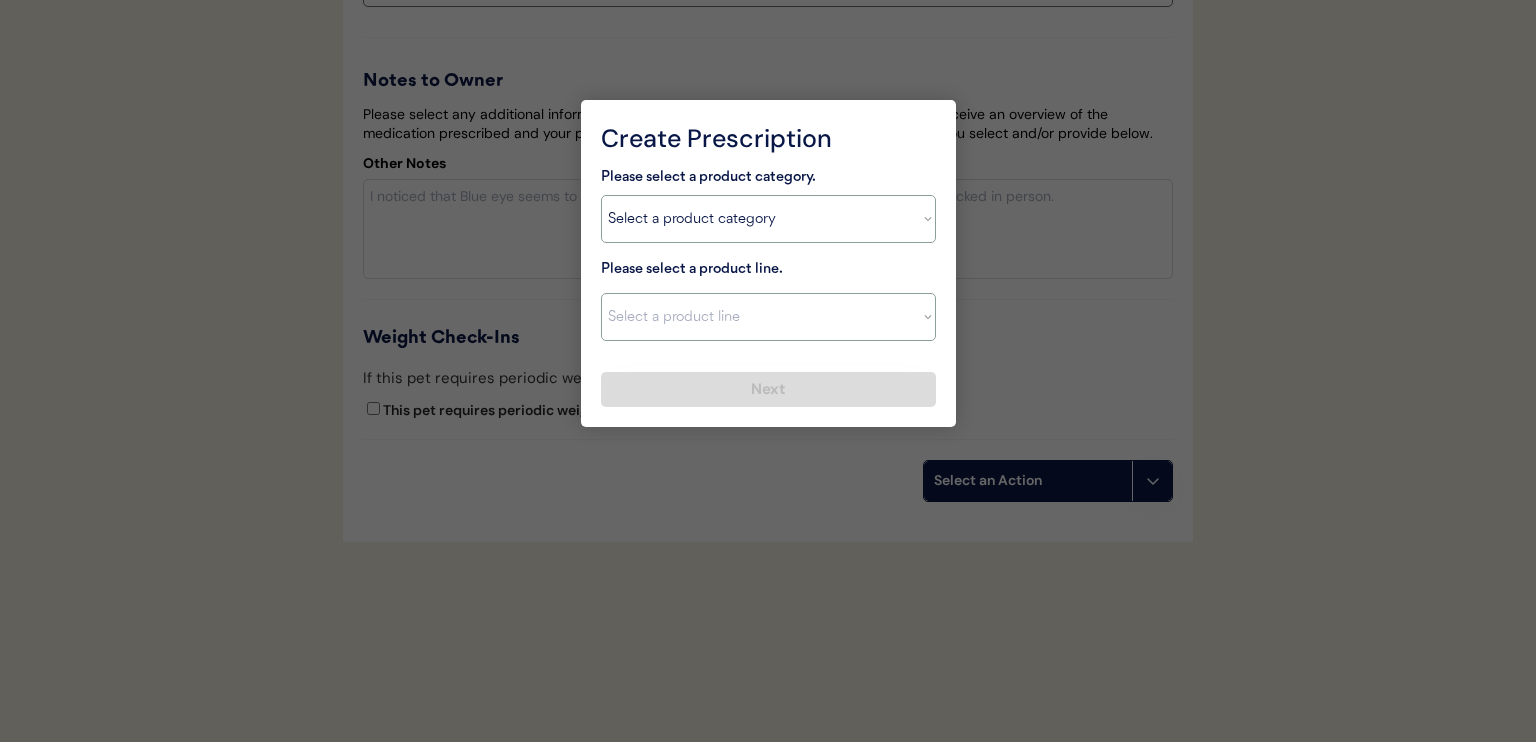 click on "Select a product category Allergies Antibiotics Anxiety Combo Parasite Prevention Flea & Tick Heartworm" at bounding box center [768, 219] 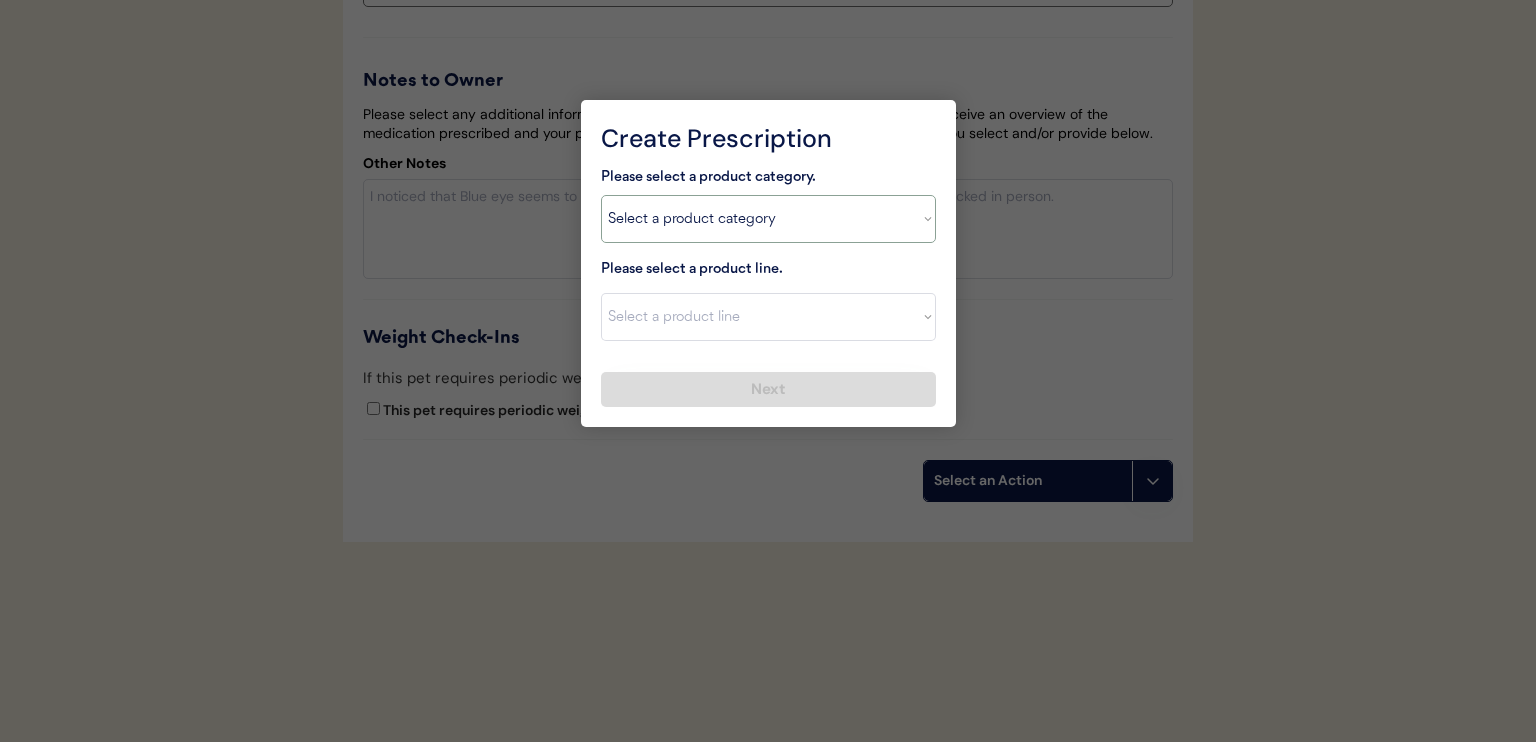 click on "Select a product category Allergies Antibiotics Anxiety Combo Parasite Prevention Flea & Tick Heartworm" at bounding box center [768, 219] 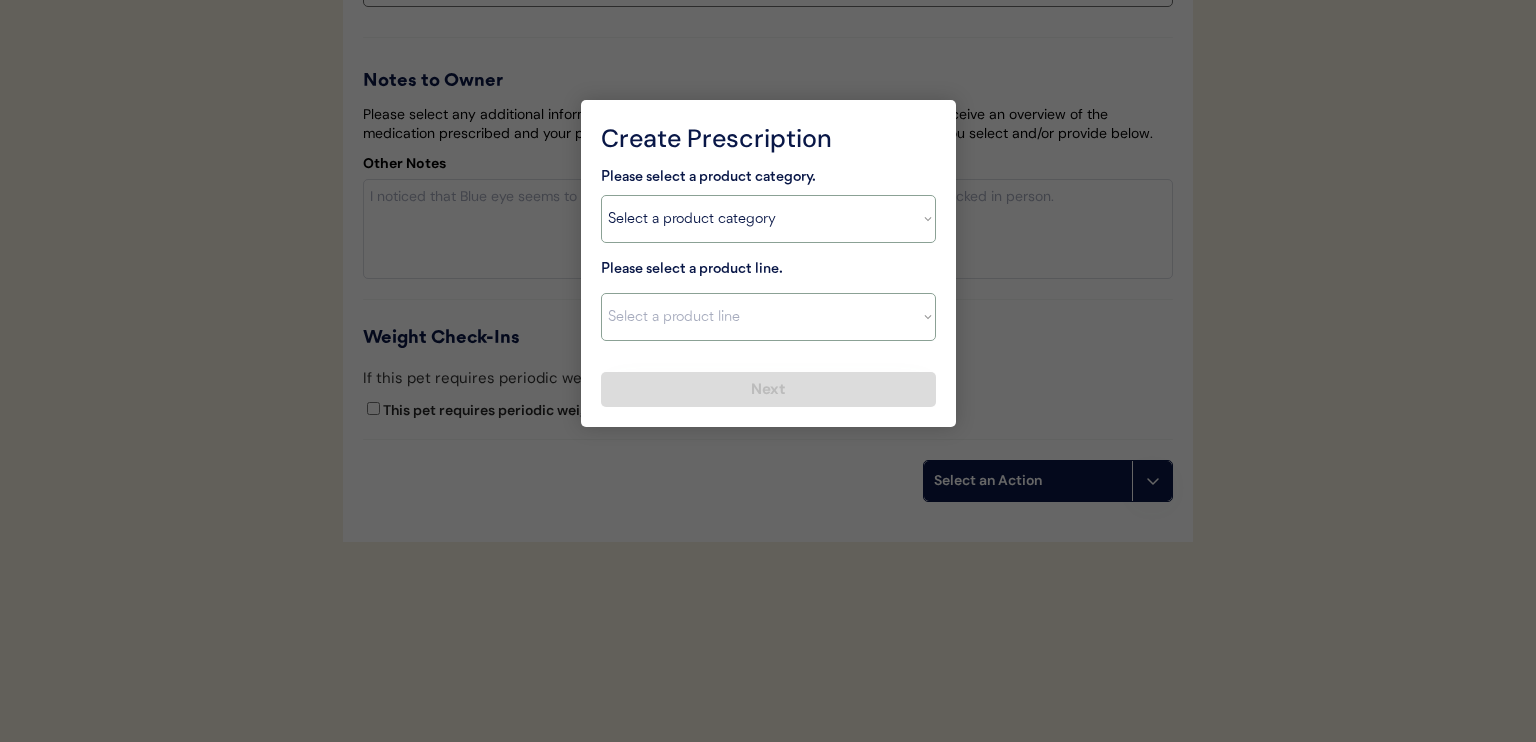 click on "Select a product line Apoquel Chewable Tablet Apoquel Tablet Cyclosporine DermaBenSs Shampoo Hydroxyzine Mal-A-Ket Shampoo Mal-A-Ket Wipes Malaseb Shampoo MiconaHex+Triz Mousse MiconaHex+Triz Wipes Prednisone Temaril-P" at bounding box center [768, 317] 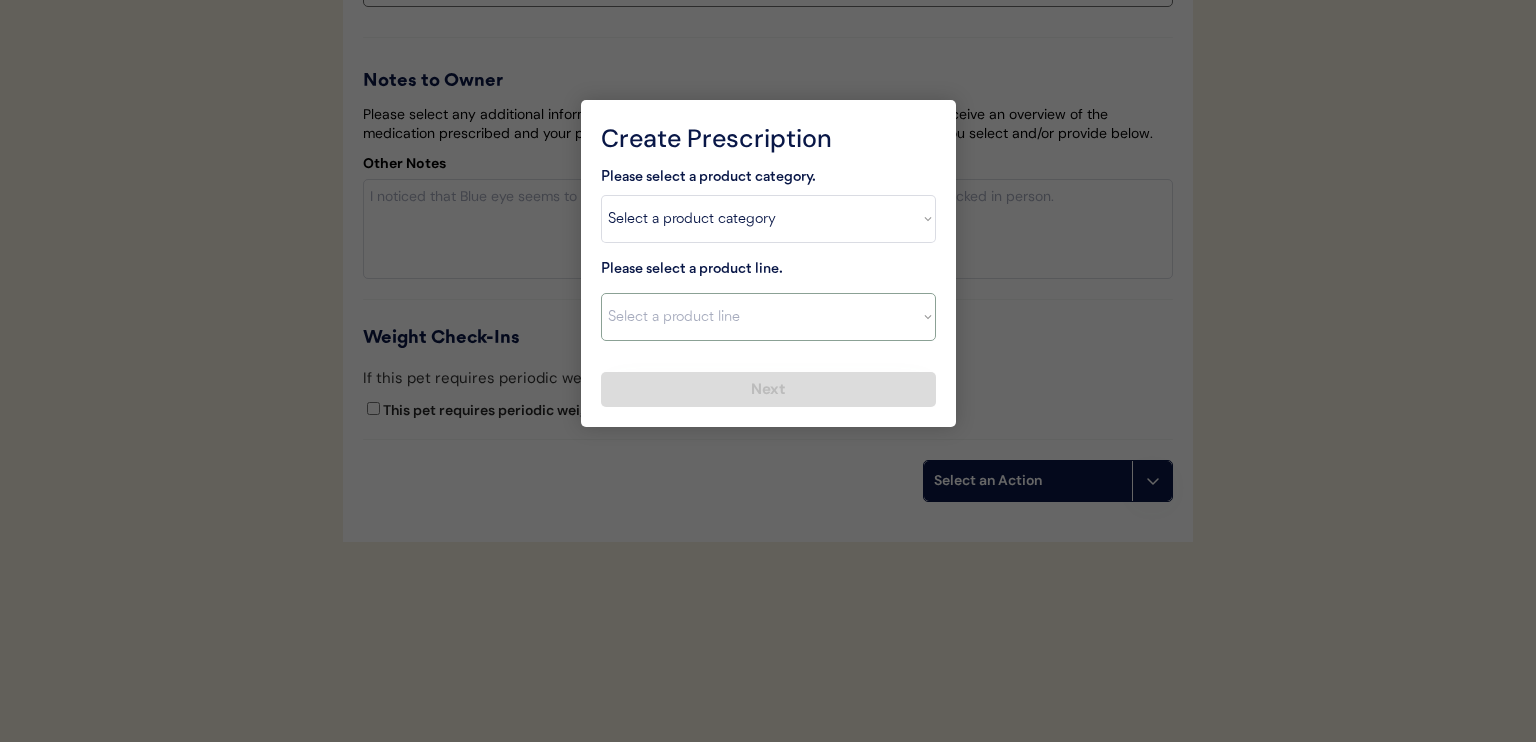 select on ""Apoquel Tablet"" 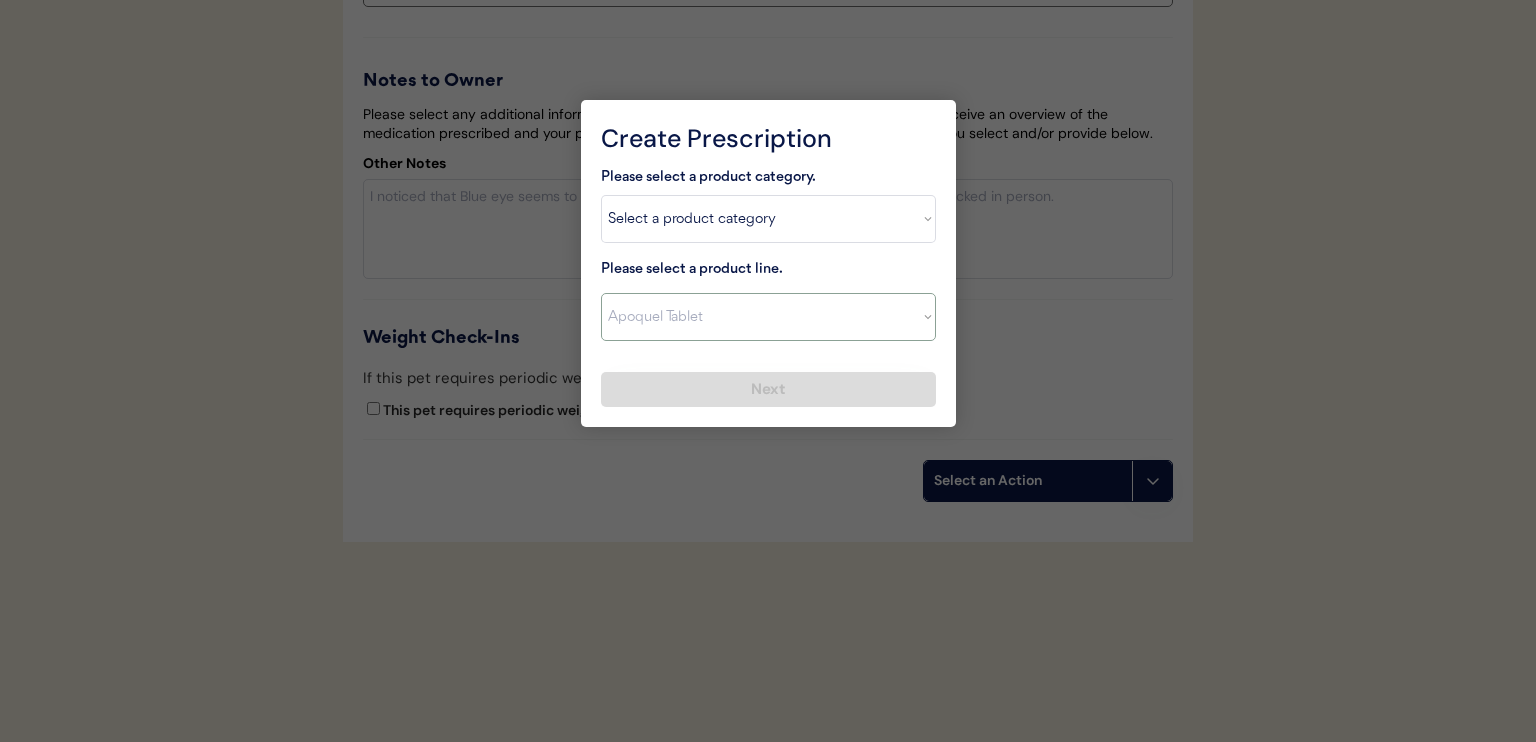 click on "Select a product line Apoquel Chewable Tablet Apoquel Tablet Cyclosporine DermaBenSs Shampoo Hydroxyzine Mal-A-Ket Shampoo Mal-A-Ket Wipes Malaseb Shampoo MiconaHex+Triz Mousse MiconaHex+Triz Wipes Prednisone Temaril-P" at bounding box center (768, 317) 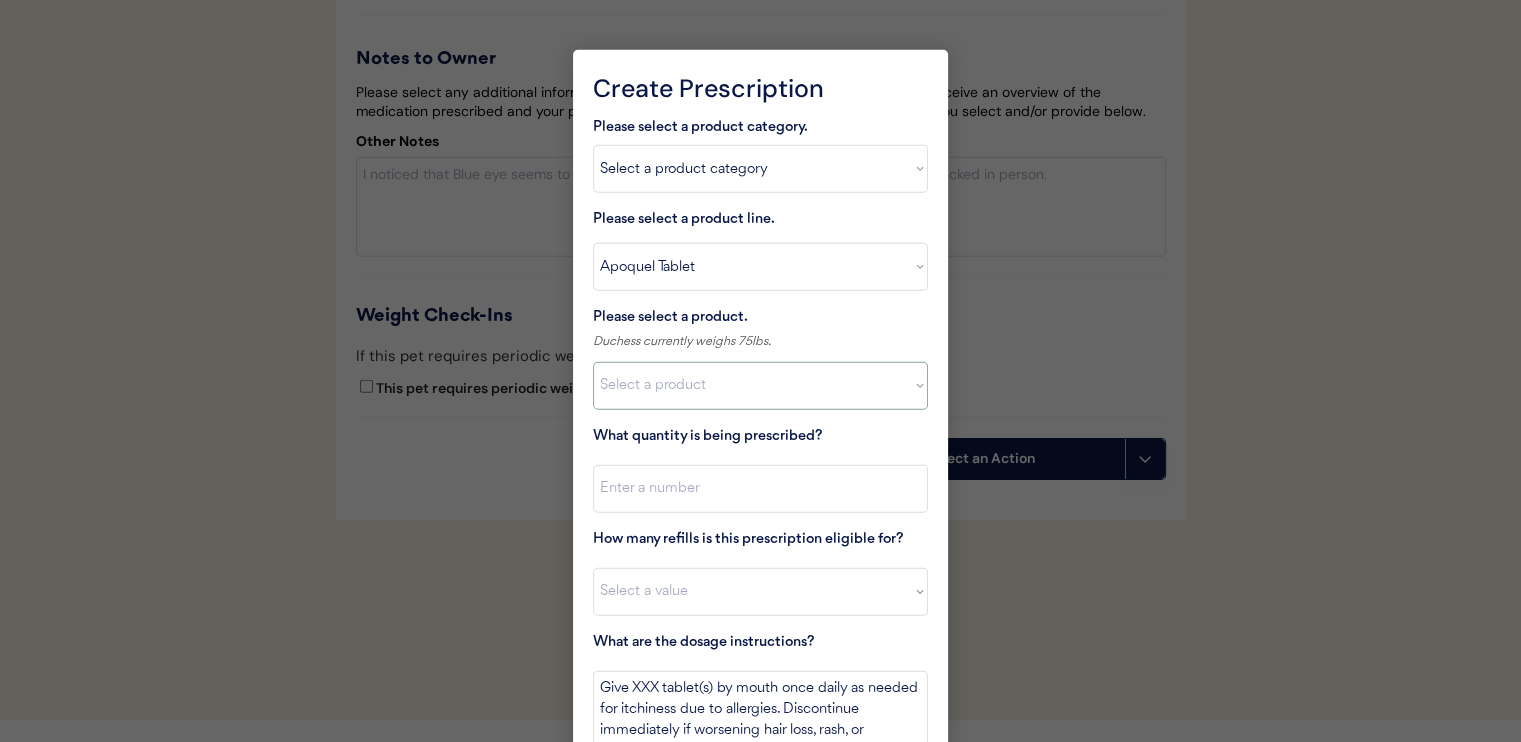 click on "Select a product Apoquel Tablet (16 mg) Apoquel Tablet (3.6 mg) Apoquel Tablet (5.4 mg)" at bounding box center [760, 386] 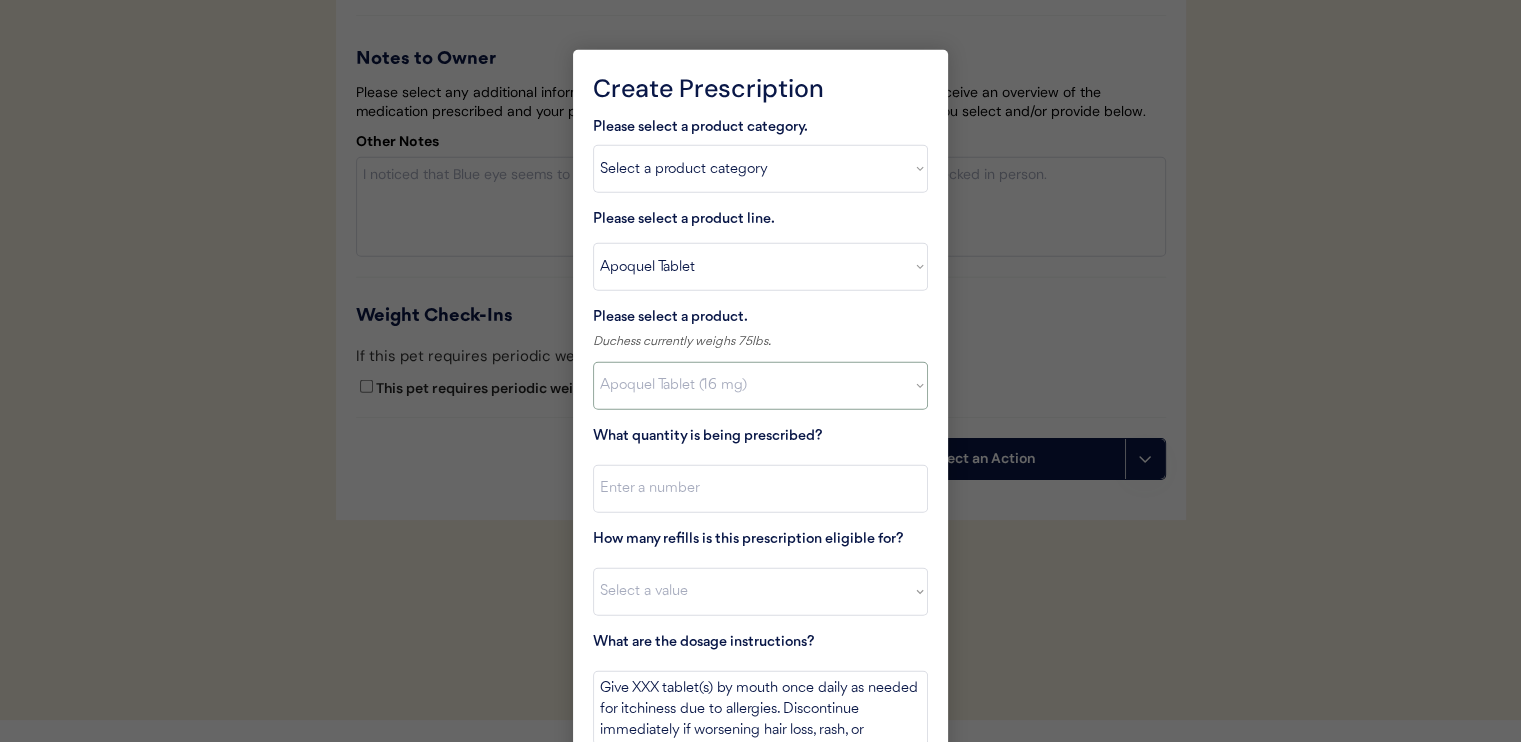 click on "Select a product Apoquel Tablet (16 mg) Apoquel Tablet (3.6 mg) Apoquel Tablet (5.4 mg)" at bounding box center (760, 386) 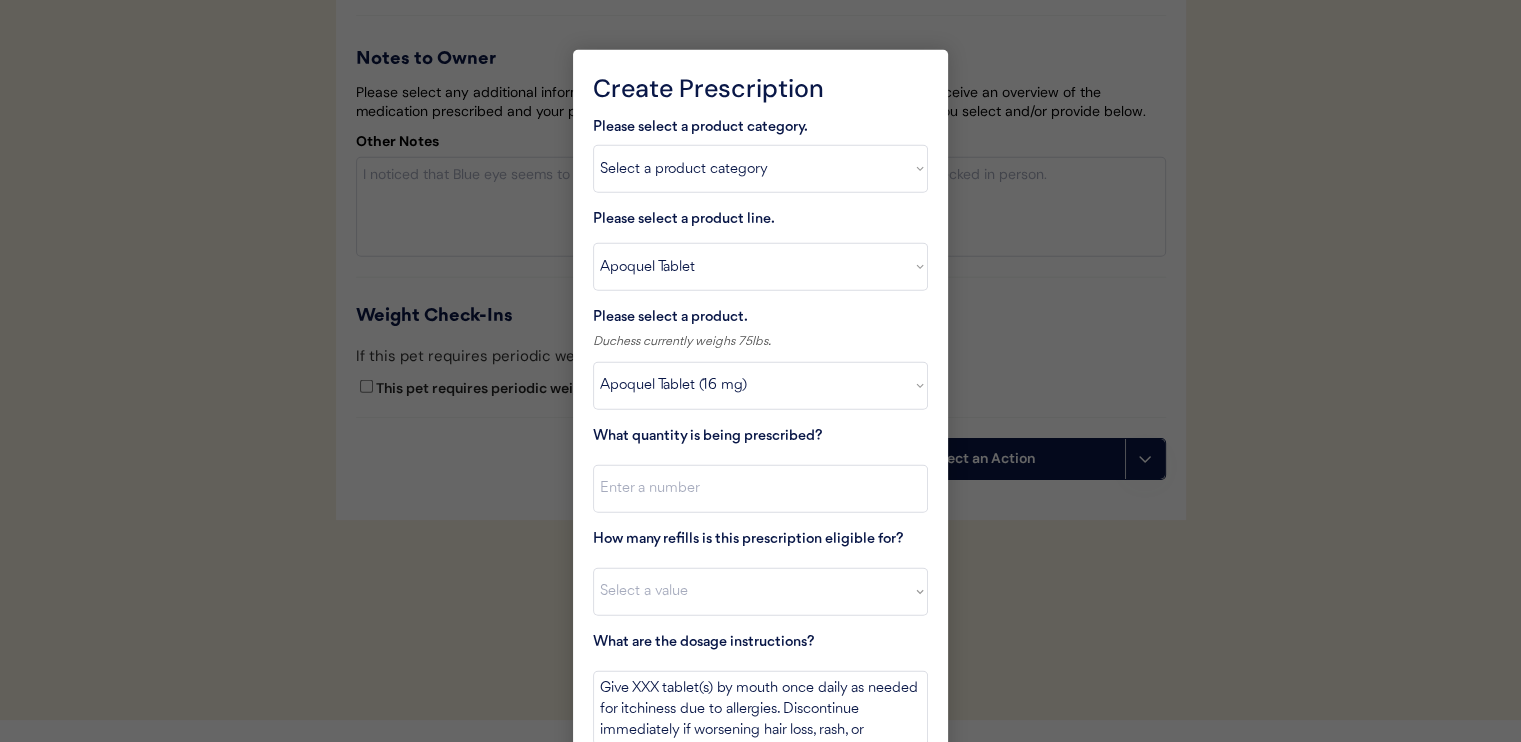 click at bounding box center [760, 489] 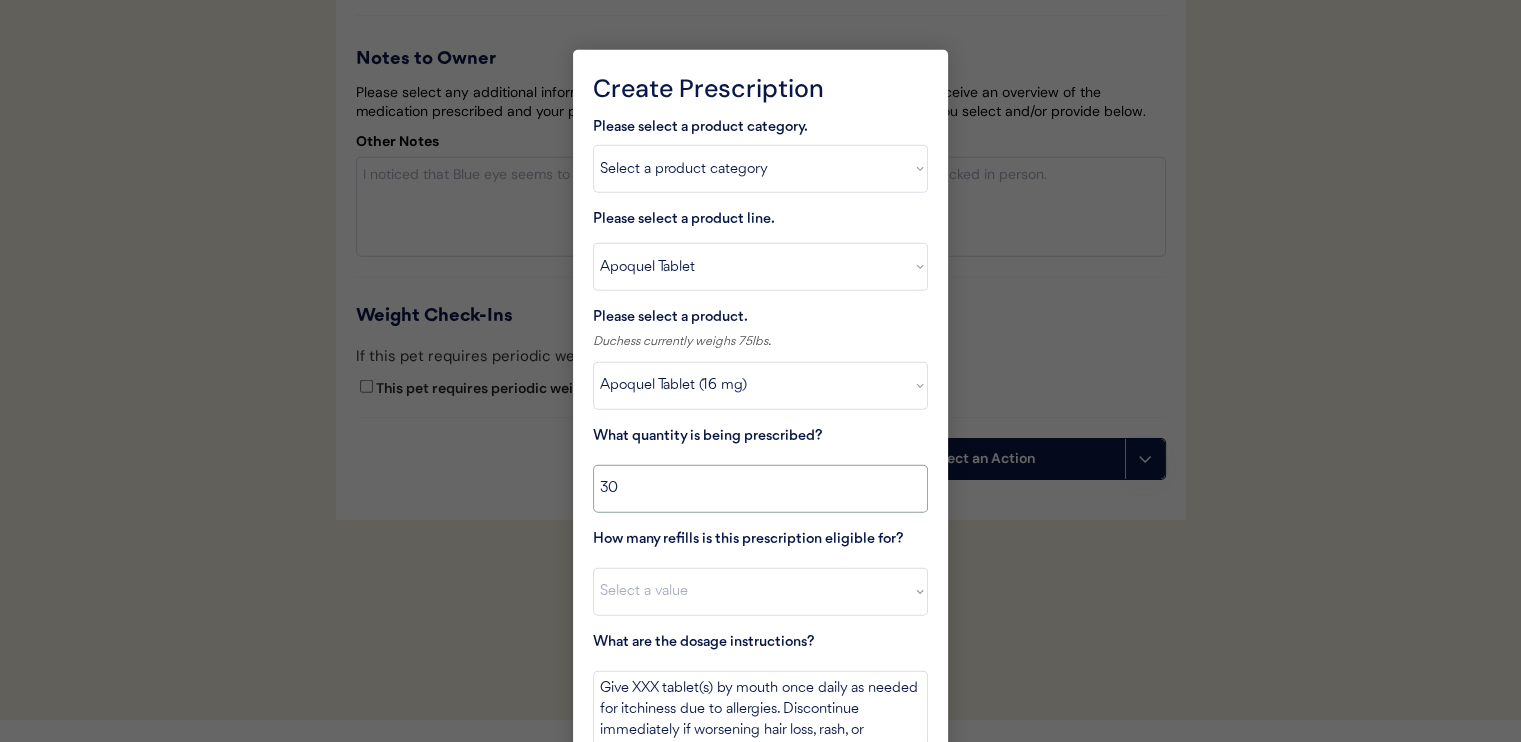 type on "30" 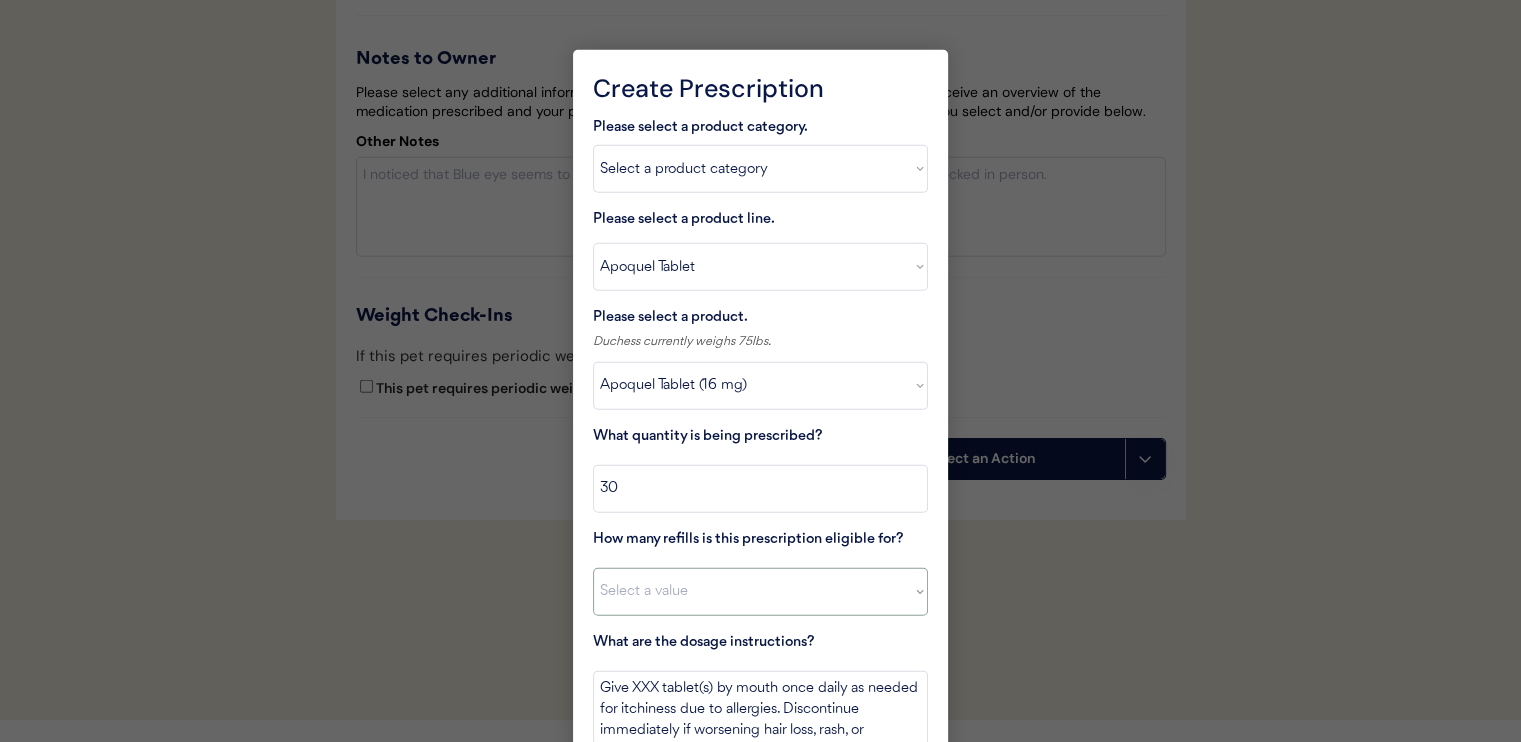 click on "Select a value 0 1 2 3 4 5 6 7 8 10 11" at bounding box center (760, 592) 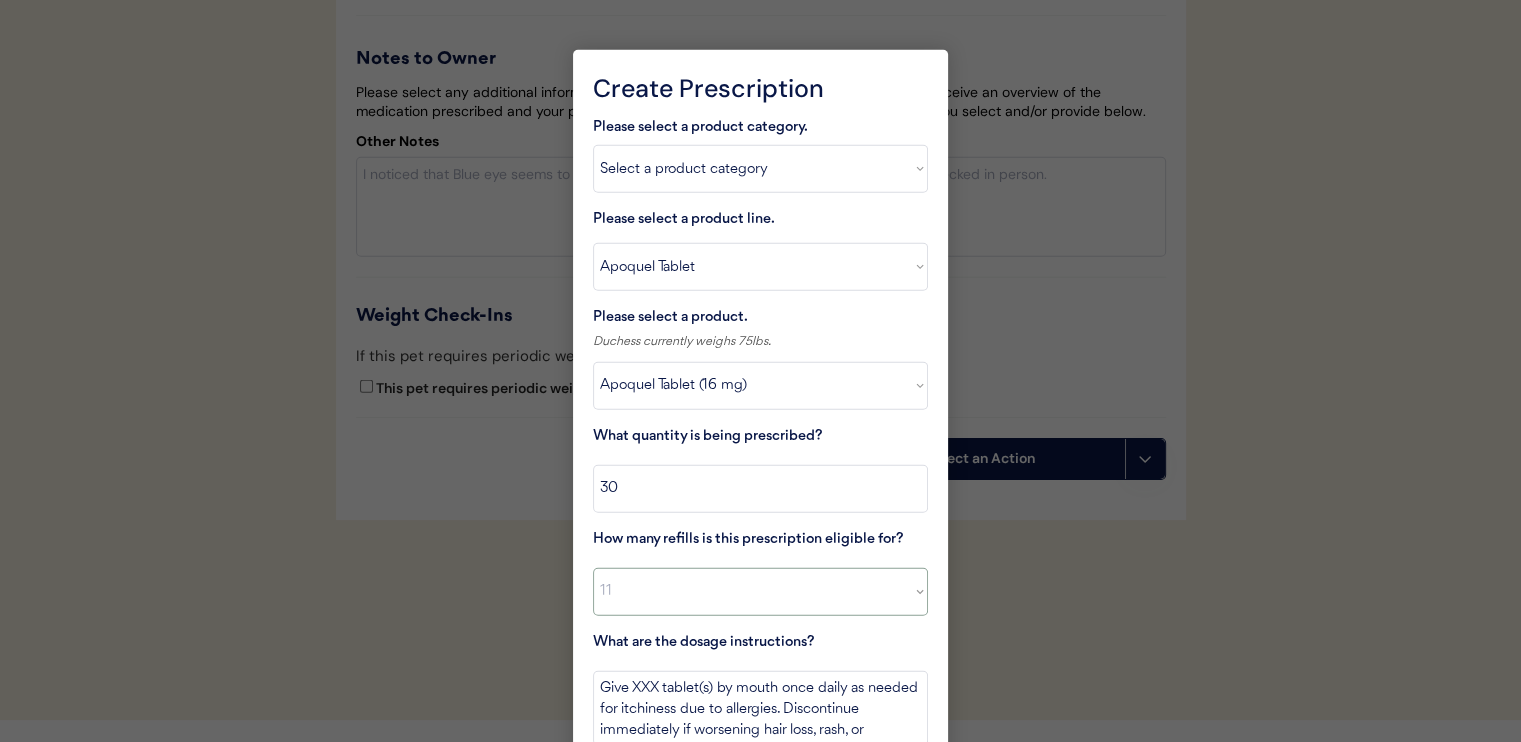 click on "Select a value 0 1 2 3 4 5 6 7 8 10 11" at bounding box center [760, 592] 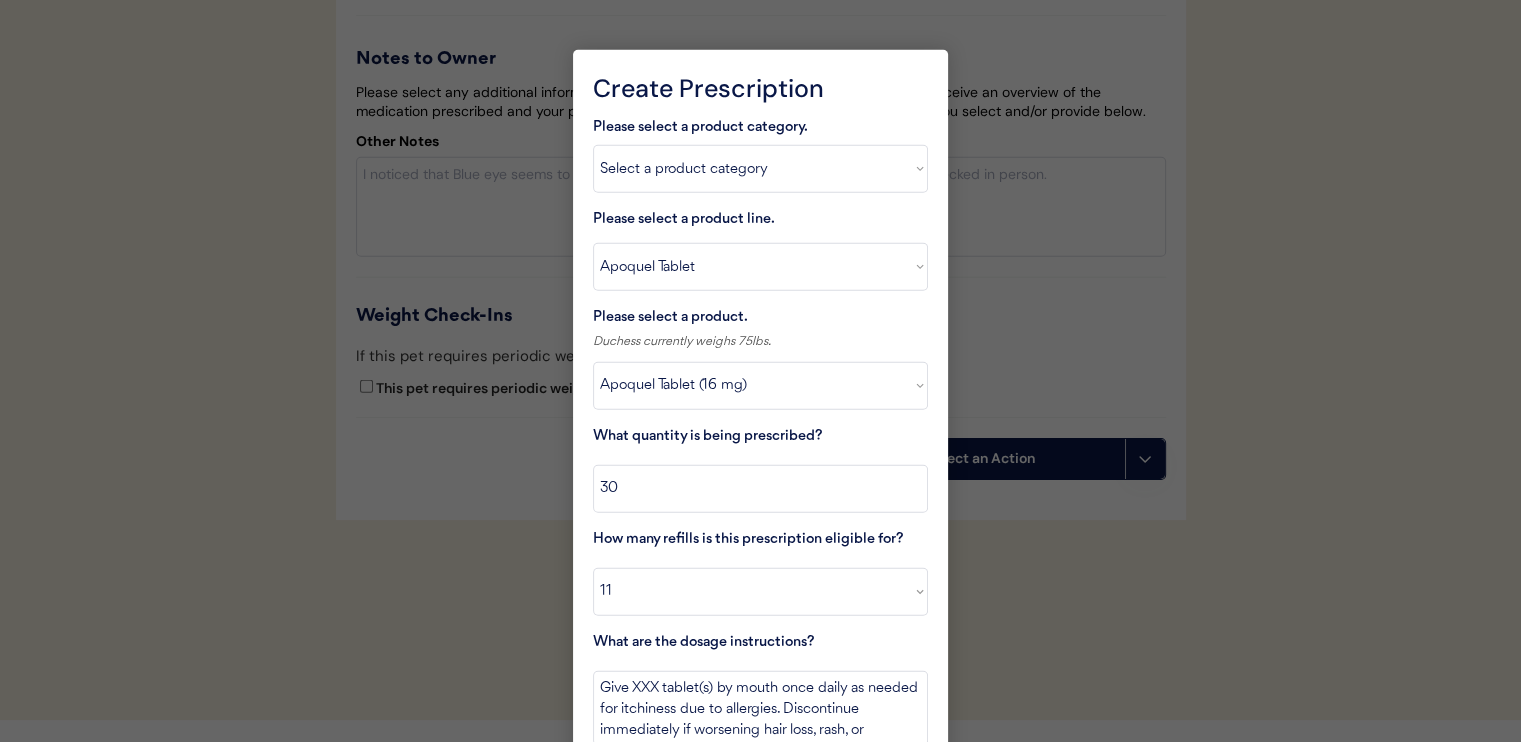 scroll, scrollTop: 5559, scrollLeft: 0, axis: vertical 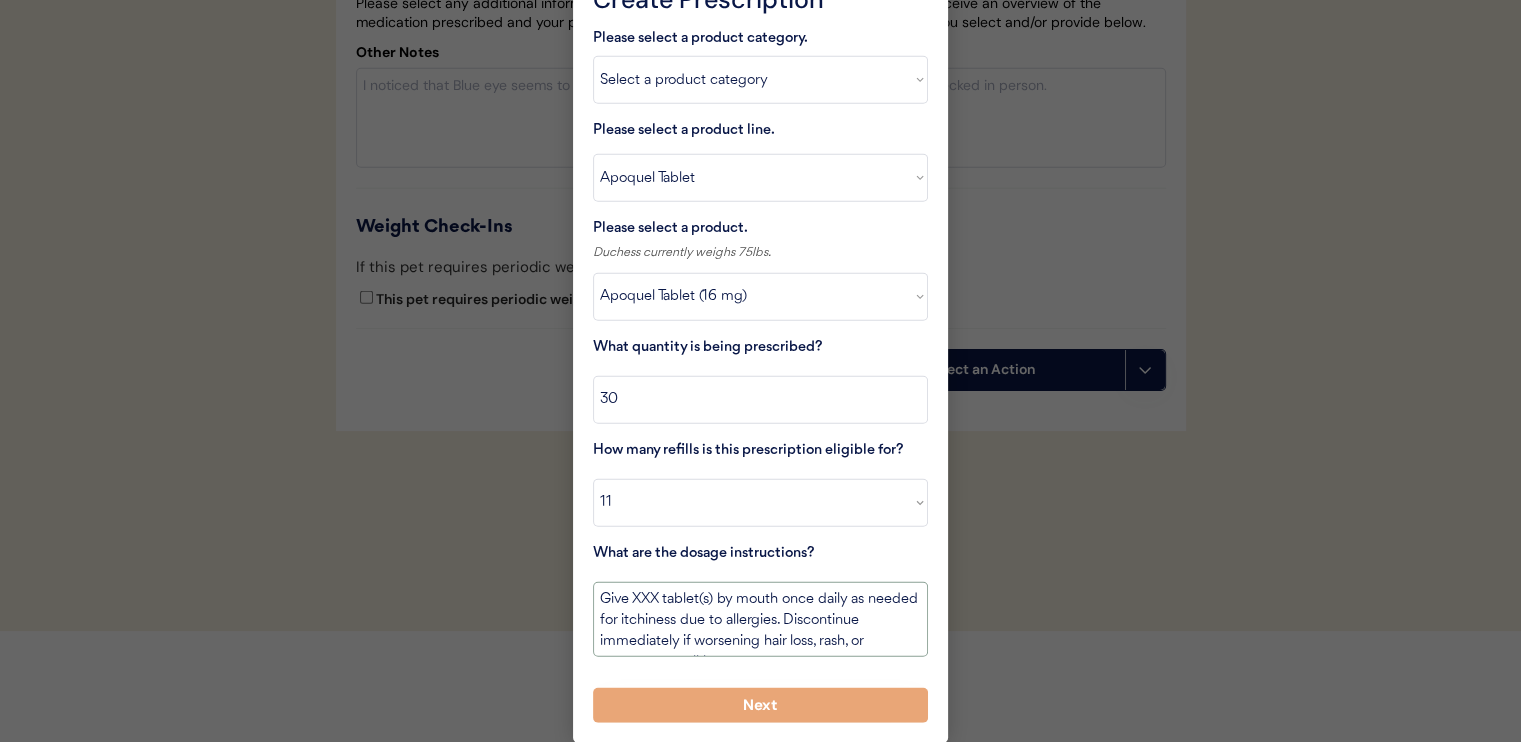 click on "Give XXX tablet(s) by mouth once daily as needed for itchiness due to allergies. Discontinue immediately if worsening hair loss, rash, or numerous small lumps appear." at bounding box center [760, 619] 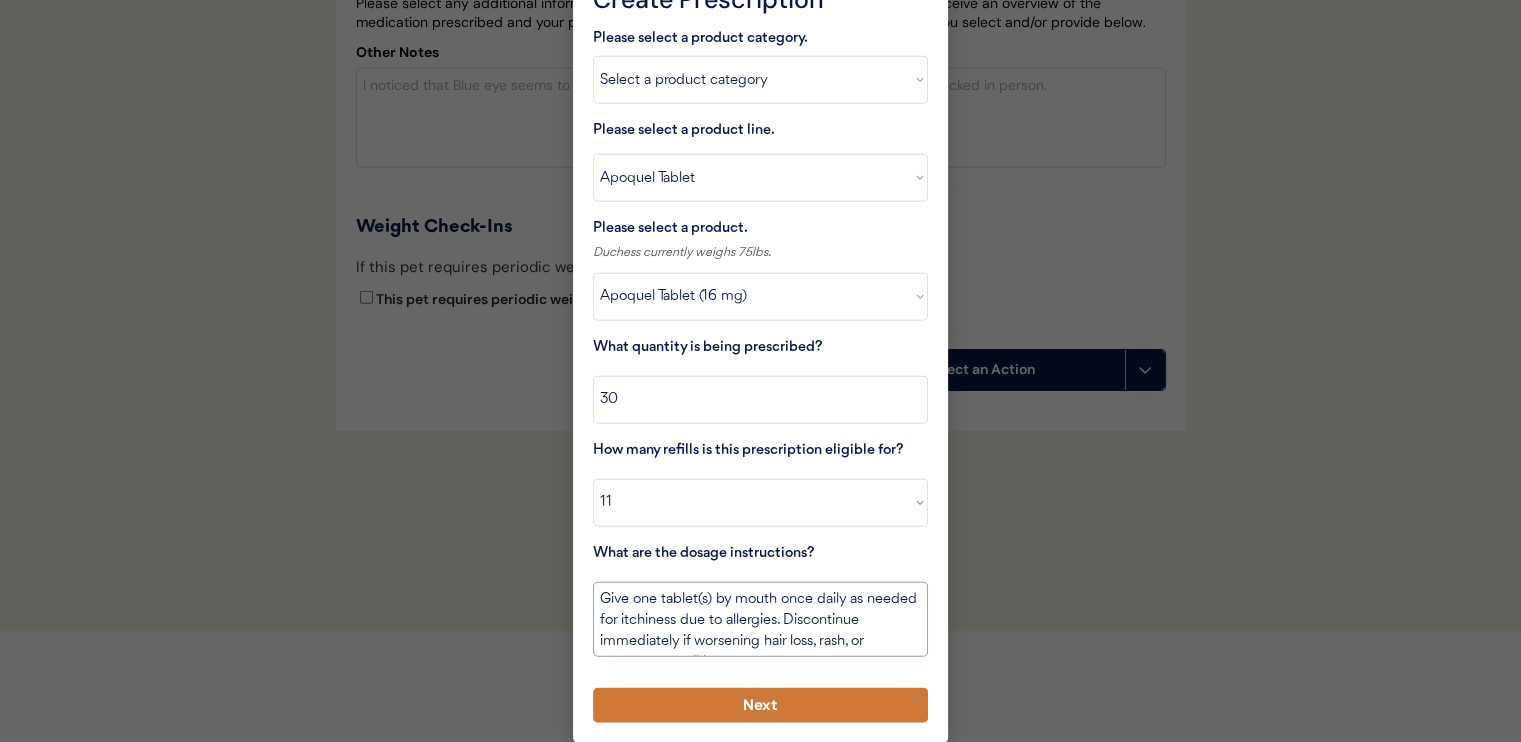 type on "Give one tablet(s) by mouth once daily as needed for itchiness due to allergies. Discontinue immediately if worsening hair loss, rash, or numerous small lumps appear." 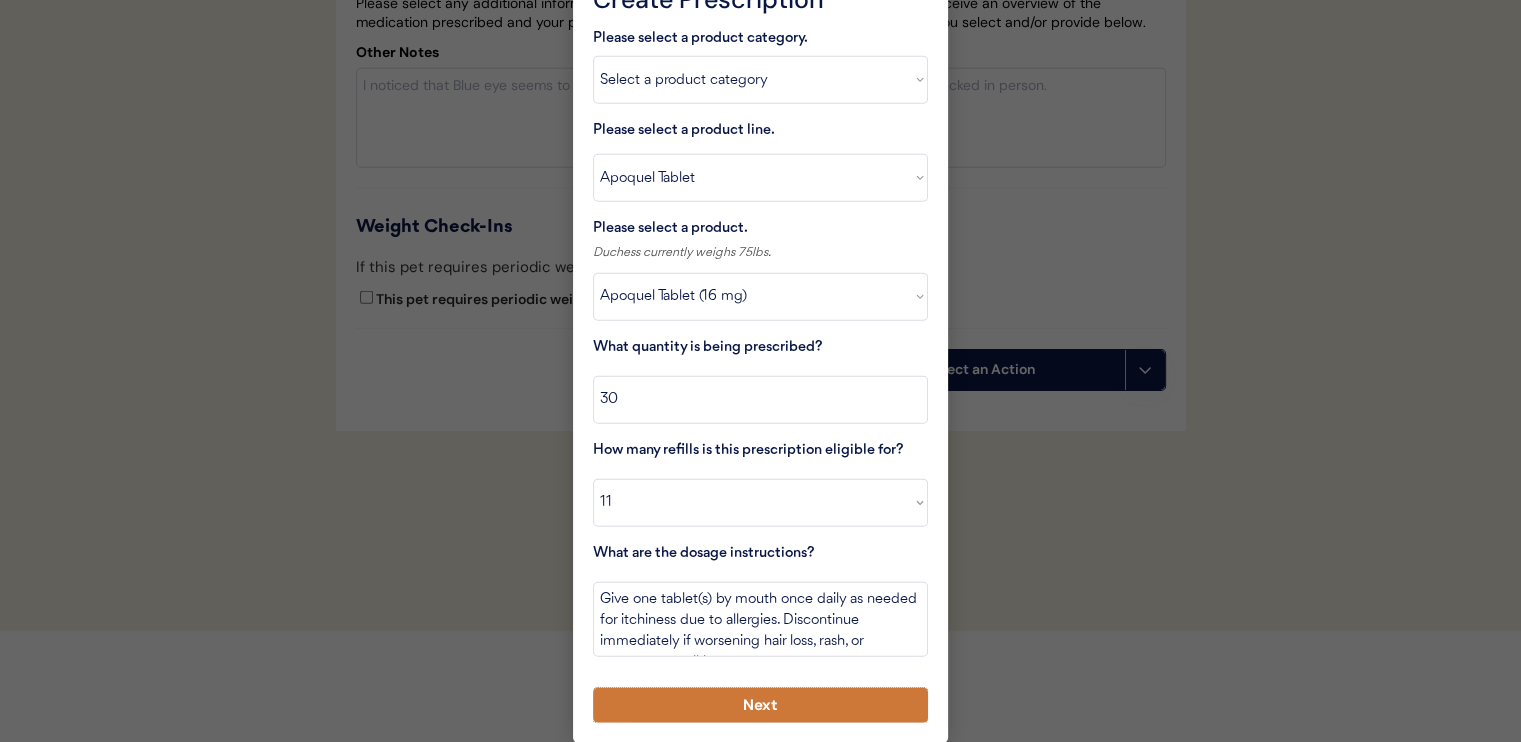click on "Next" at bounding box center [760, 705] 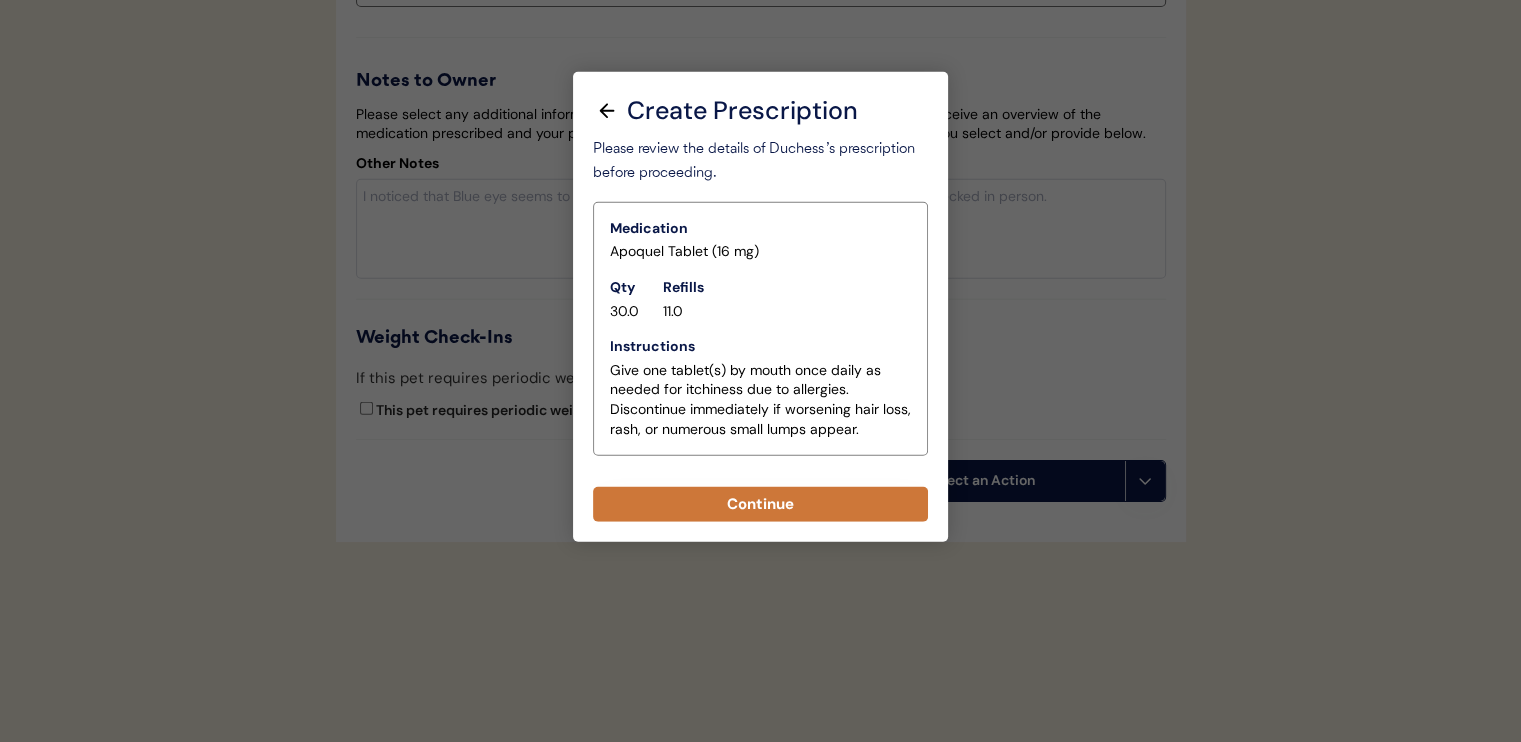 click on "Continue" at bounding box center (760, 504) 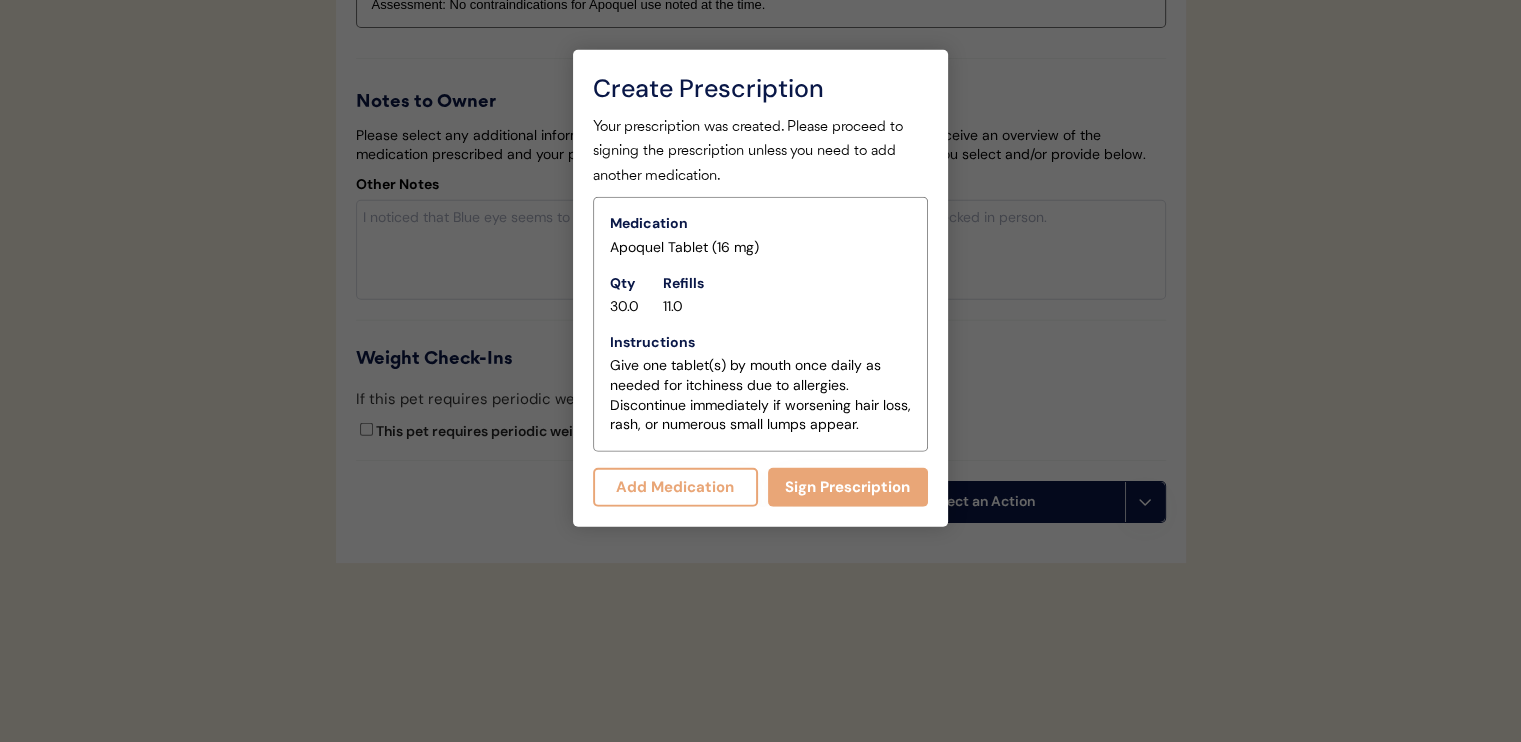 scroll, scrollTop: 5512, scrollLeft: 0, axis: vertical 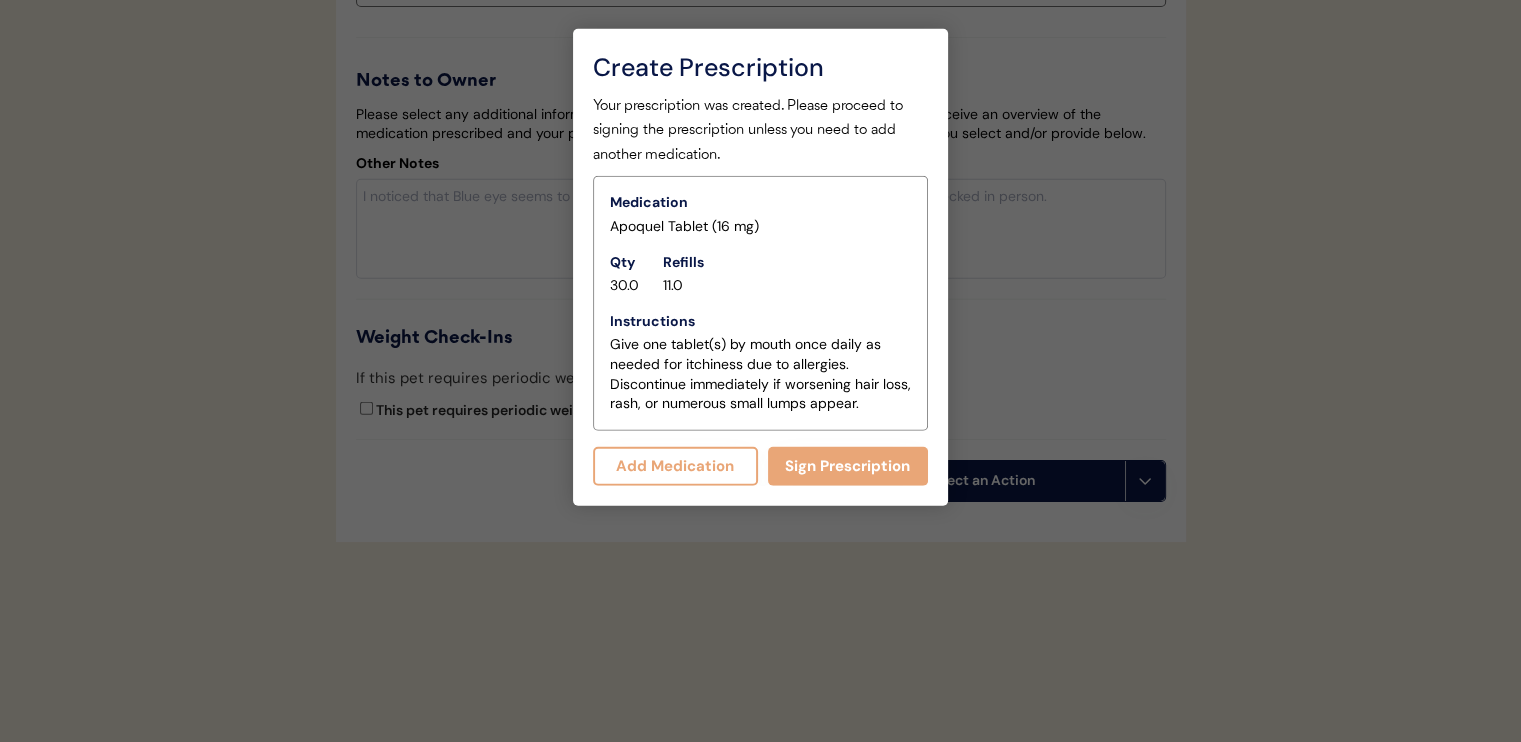 click on "Add Medication" at bounding box center (675, 466) 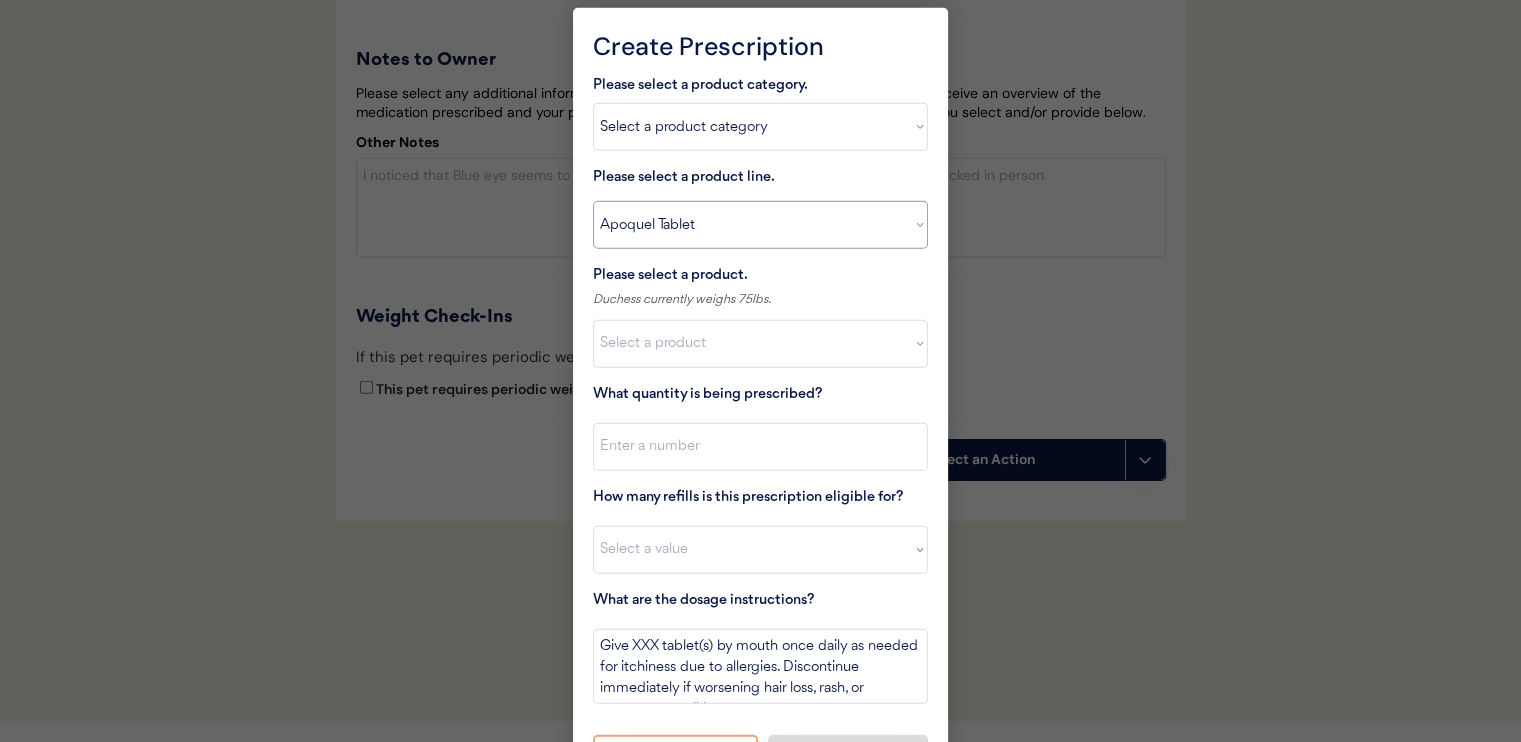 click on "Select a product line Apoquel Chewable Tablet Apoquel Tablet Cyclosporine DermaBenSs Shampoo Hydroxyzine Mal-A-Ket Shampoo Mal-A-Ket Wipes Malaseb Shampoo MiconaHex+Triz Mousse MiconaHex+Triz Wipes Prednisone Temaril-P" at bounding box center (760, 225) 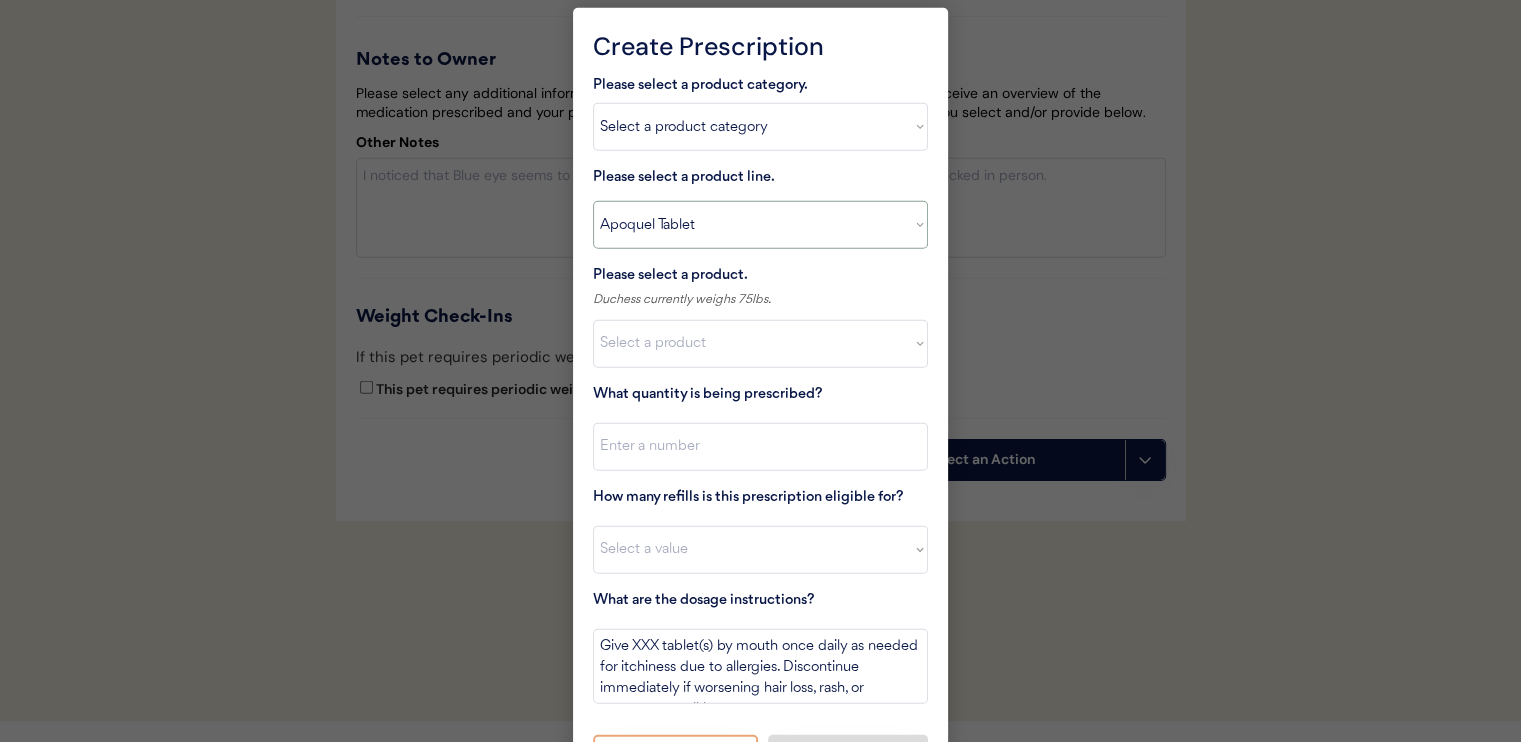 select on ""Mal-A-Ket Shampoo"" 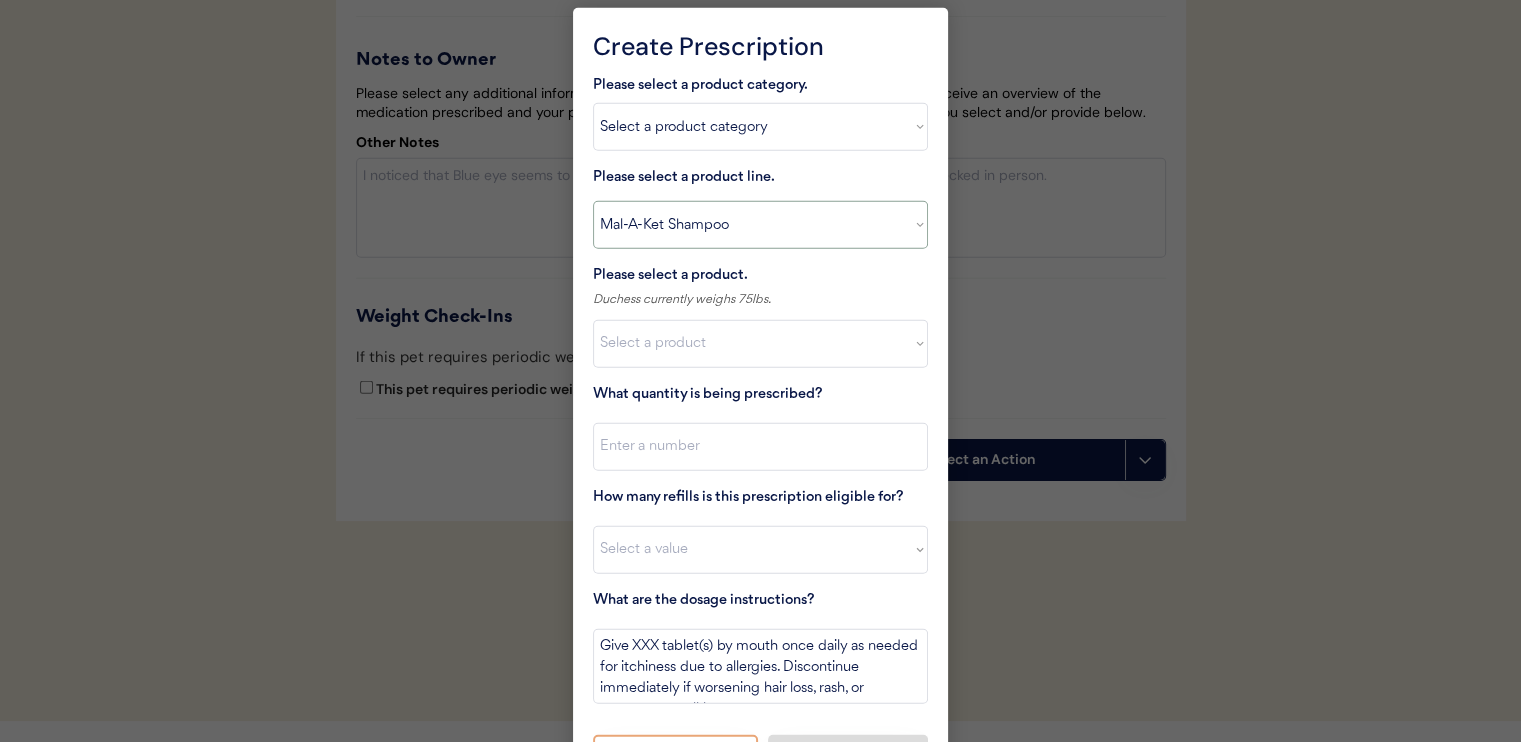 click on "Select a product line Apoquel Chewable Tablet Apoquel Tablet Cyclosporine DermaBenSs Shampoo Hydroxyzine Mal-A-Ket Shampoo Mal-A-Ket Wipes Malaseb Shampoo MiconaHex+Triz Mousse MiconaHex+Triz Wipes Prednisone Temaril-P" at bounding box center [760, 225] 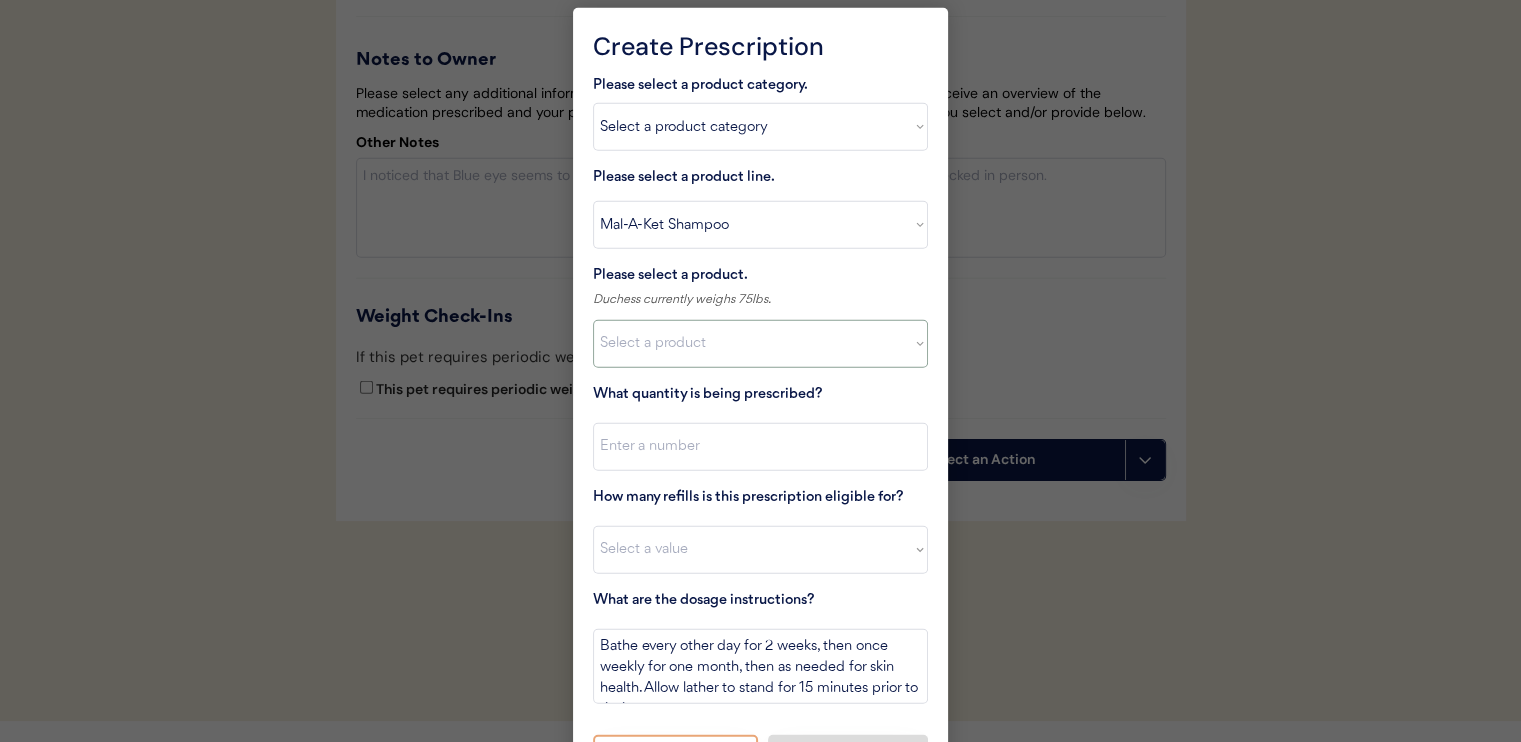 click on "Select a product Mal-A-Ket Shampoo, 8 oz" at bounding box center (760, 344) 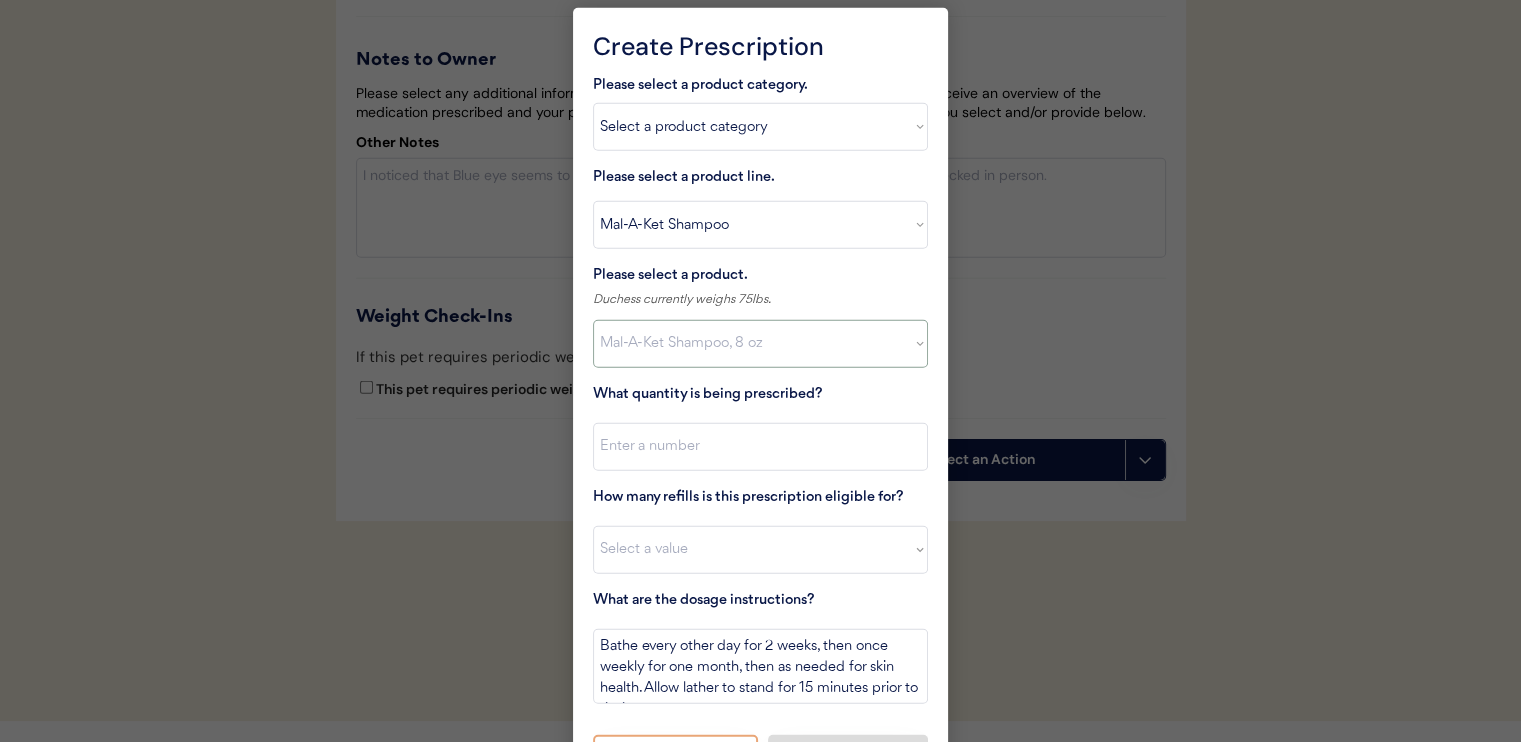 click on "Select a product Mal-A-Ket Shampoo, 8 oz" at bounding box center (760, 344) 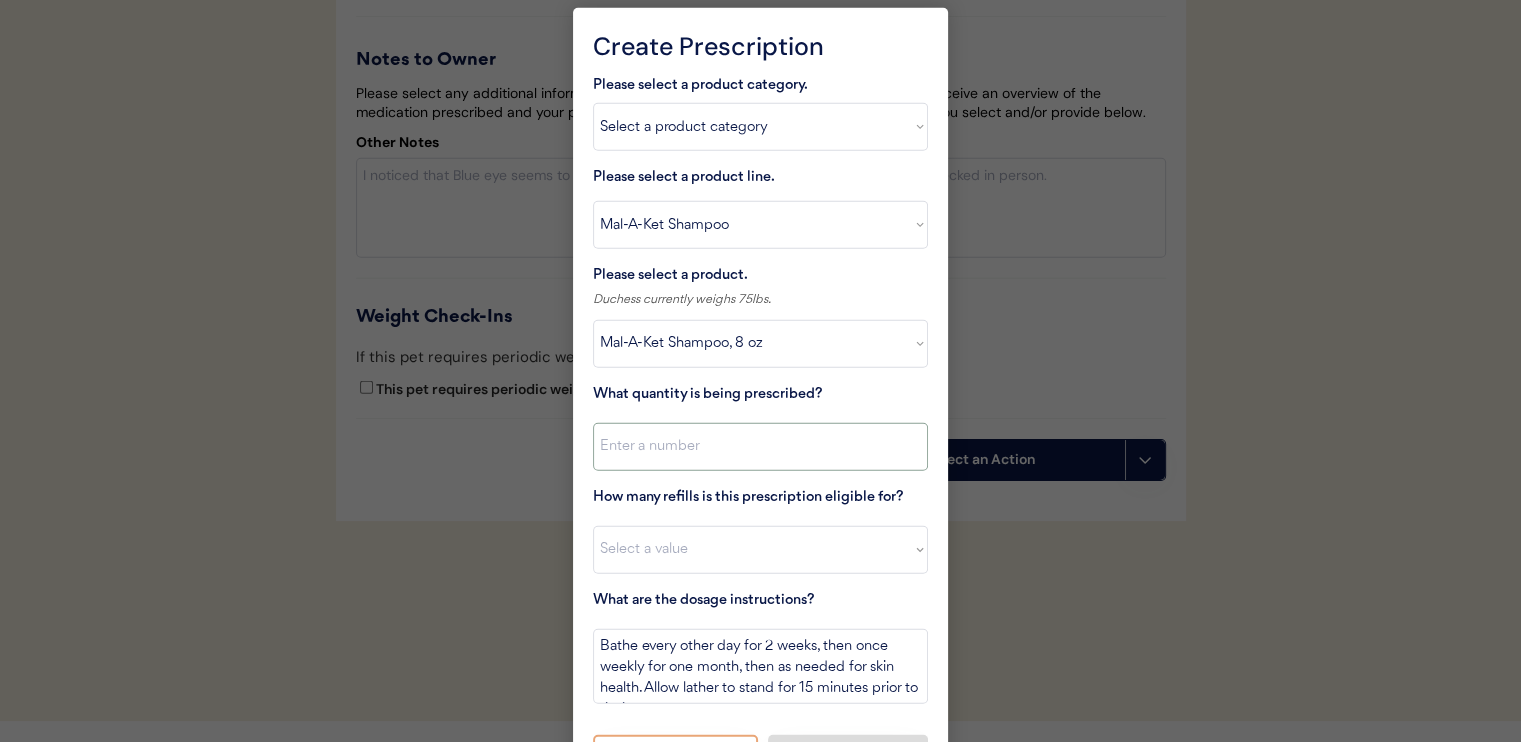 click at bounding box center (760, 447) 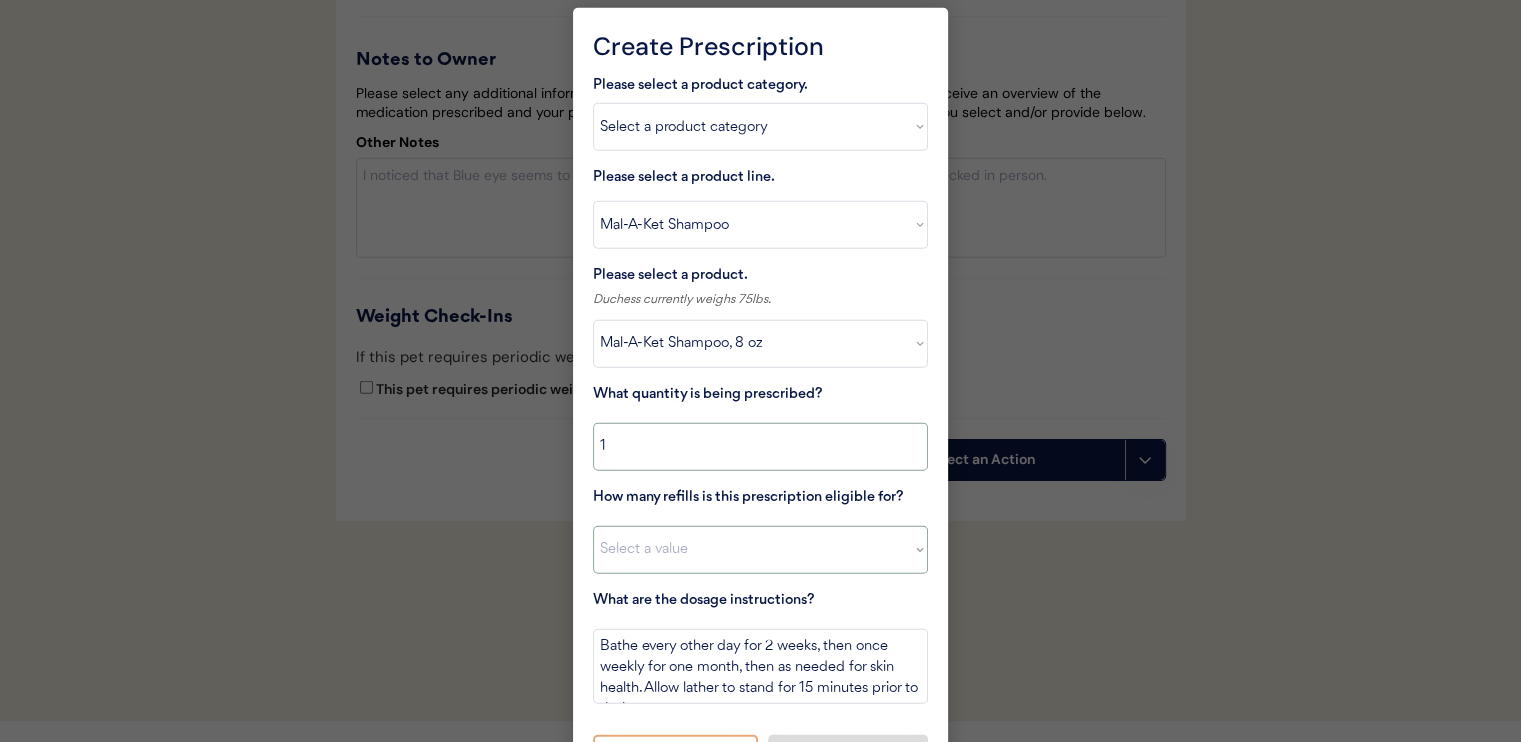 type on "1" 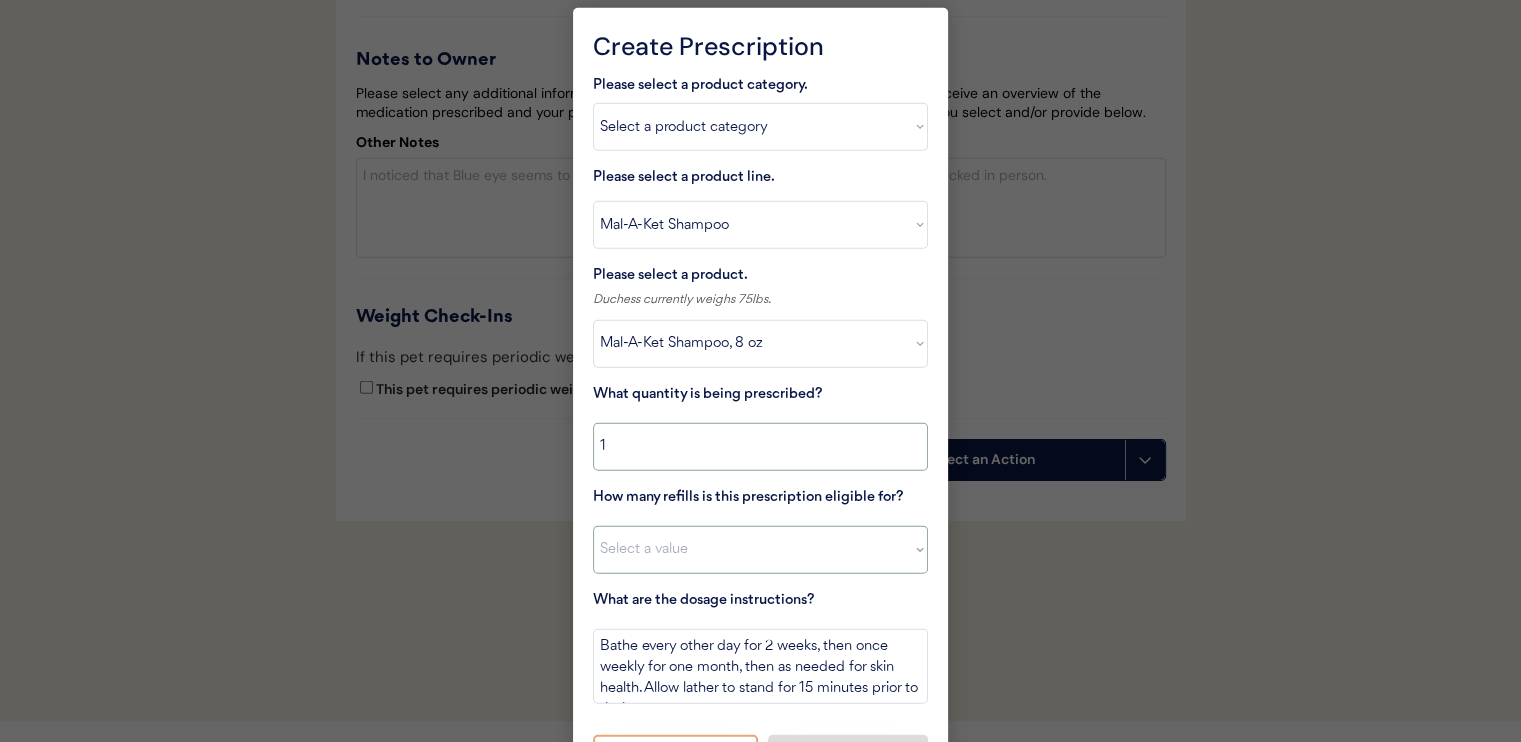 click on "Select a value 0 1 2 3 4 5 6 7 8 10 11" at bounding box center (760, 550) 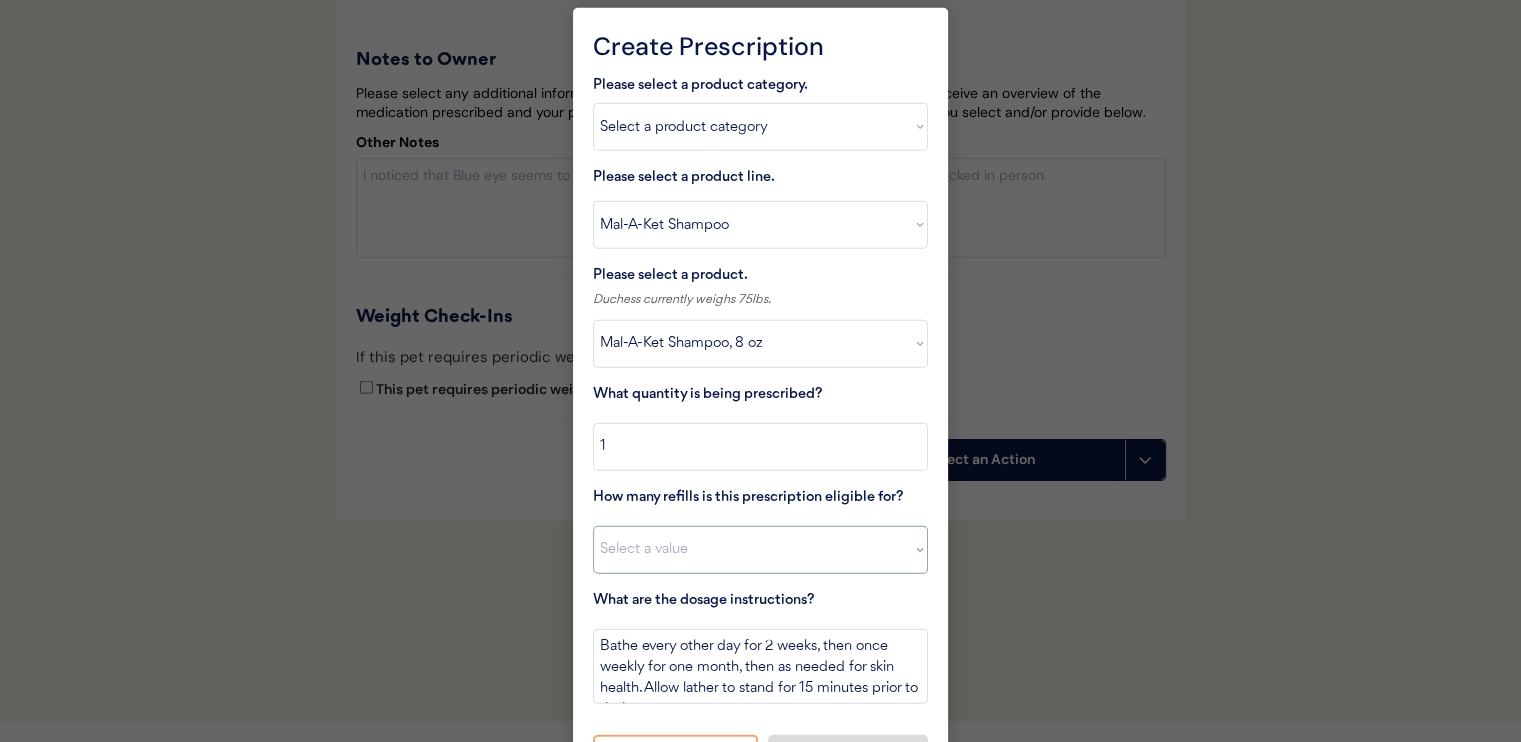 select on "11" 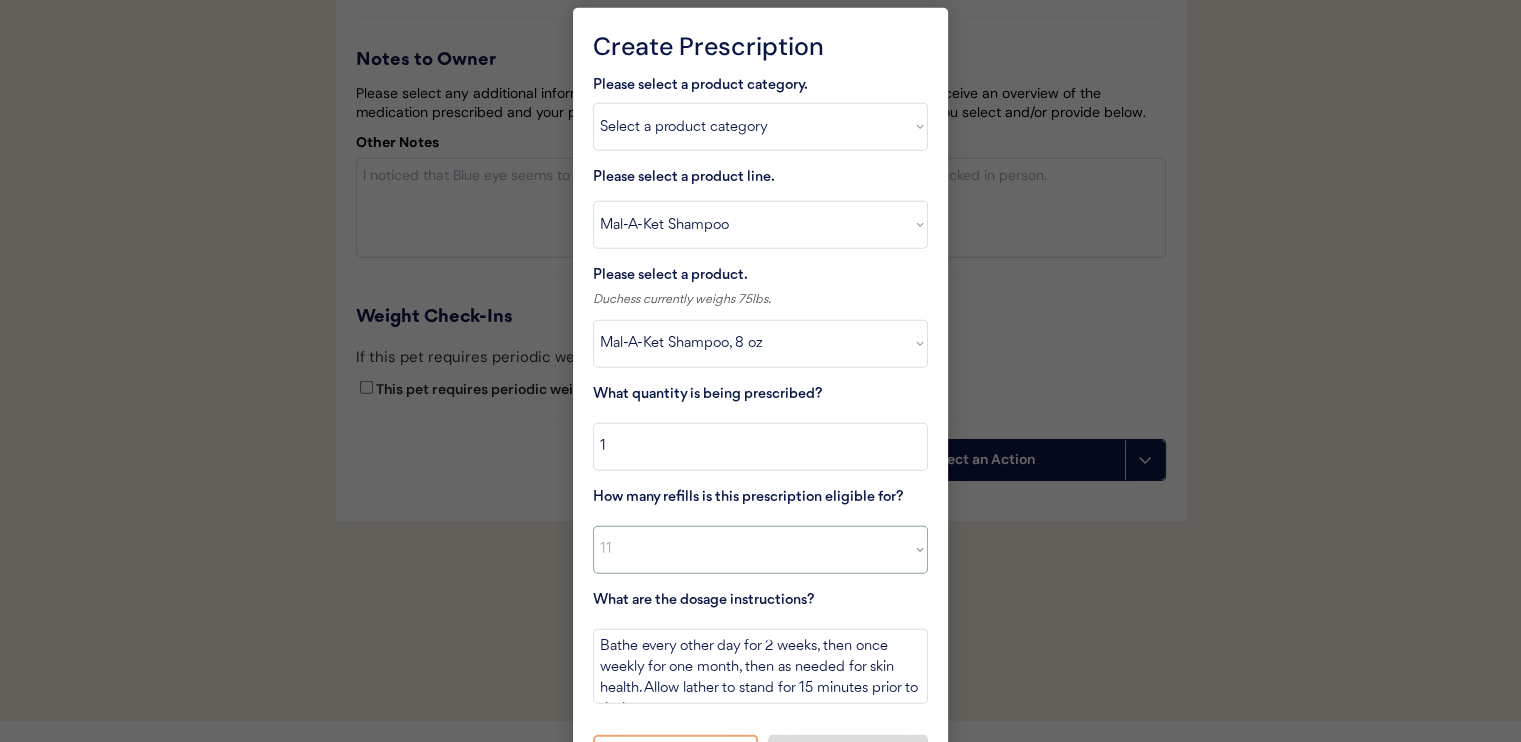 click on "Select a value 0 1 2 3 4 5 6 7 8 10 11" at bounding box center [760, 550] 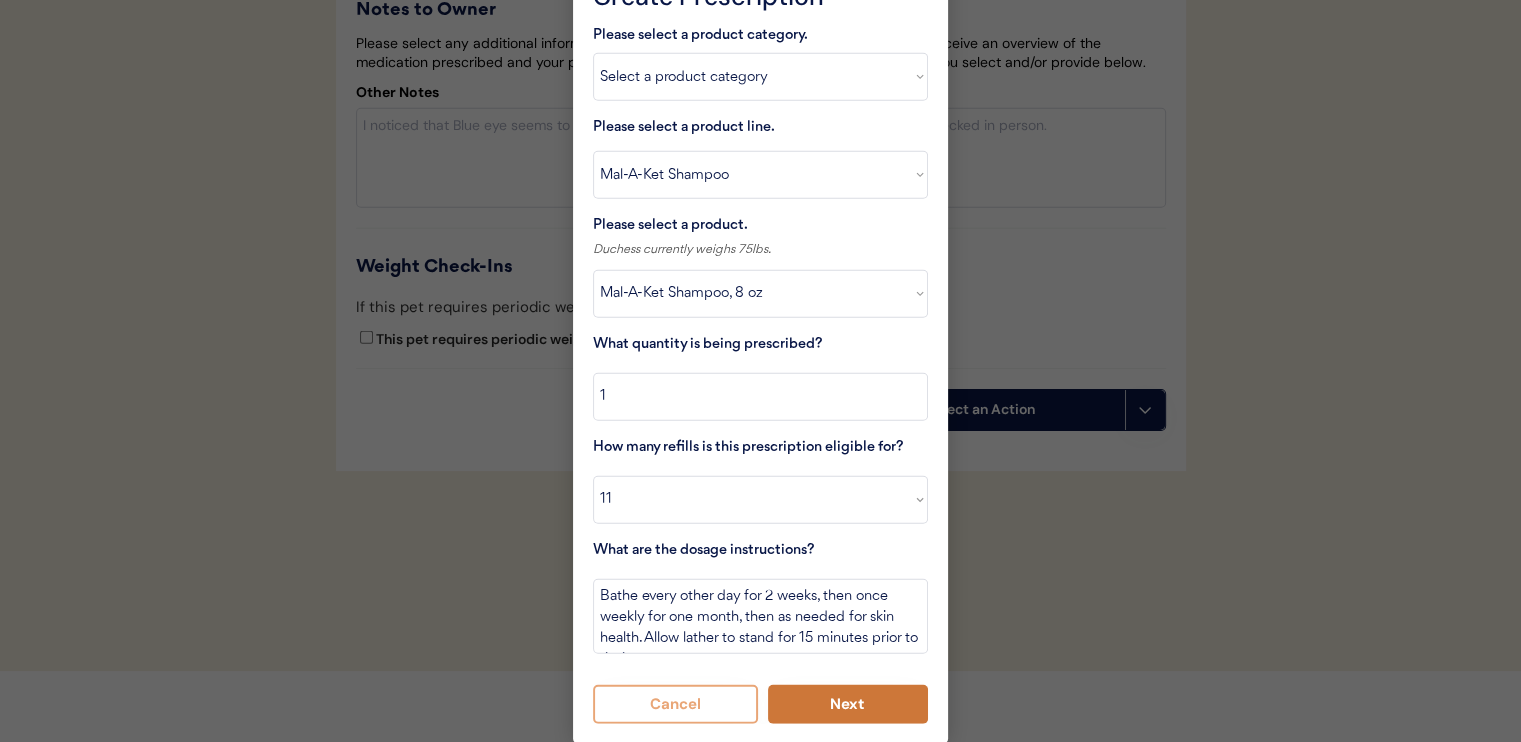 click on "Next" at bounding box center [848, 704] 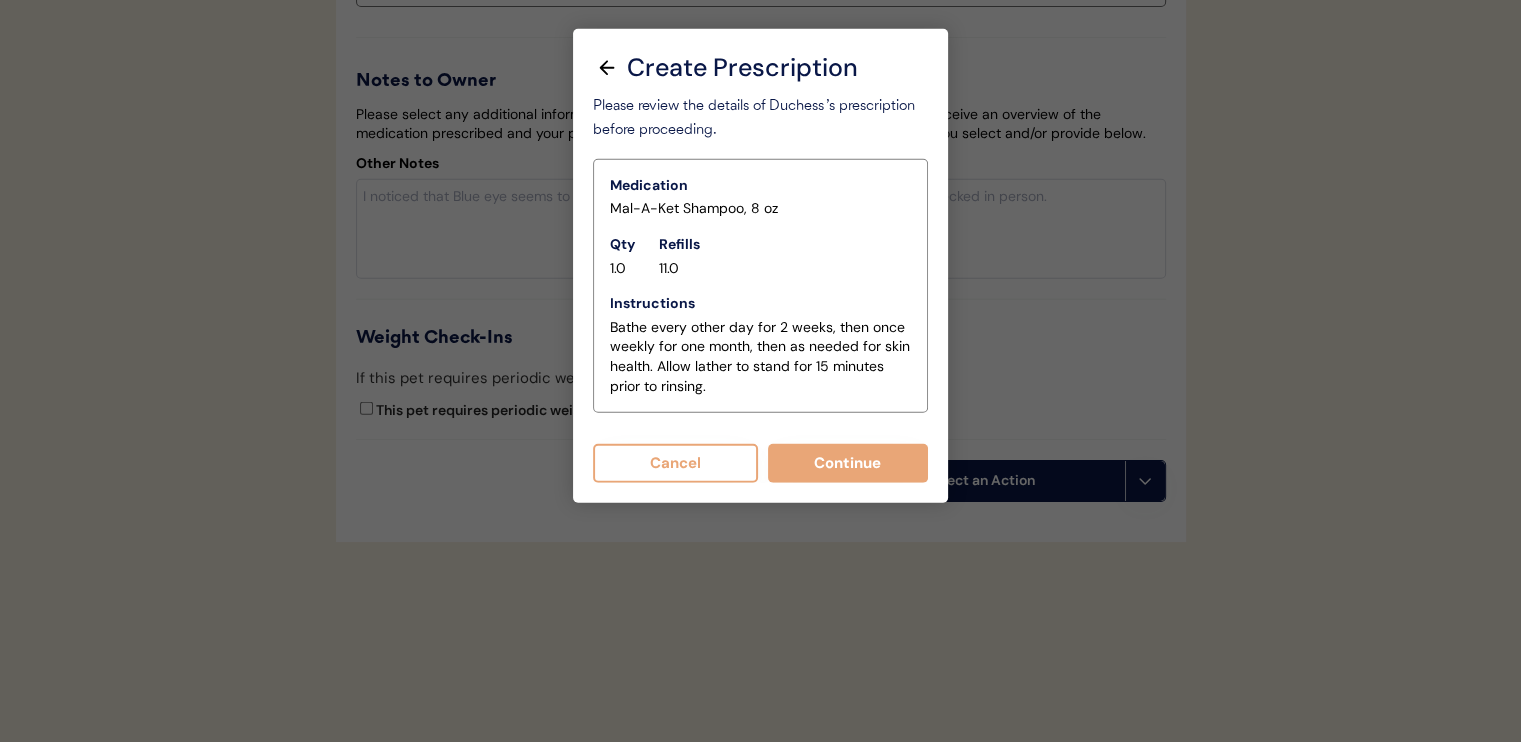 scroll, scrollTop: 5512, scrollLeft: 0, axis: vertical 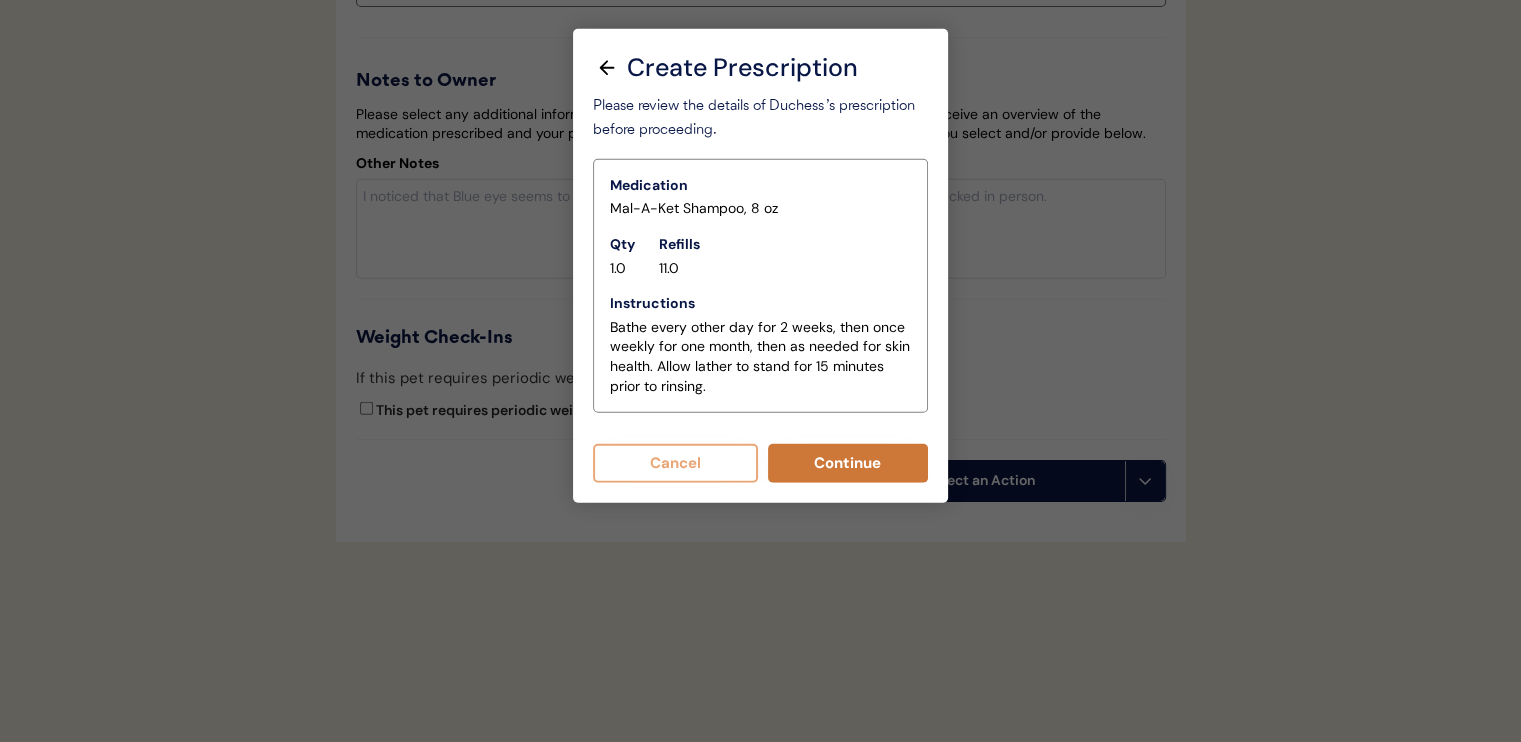 click on "Continue" at bounding box center (848, 463) 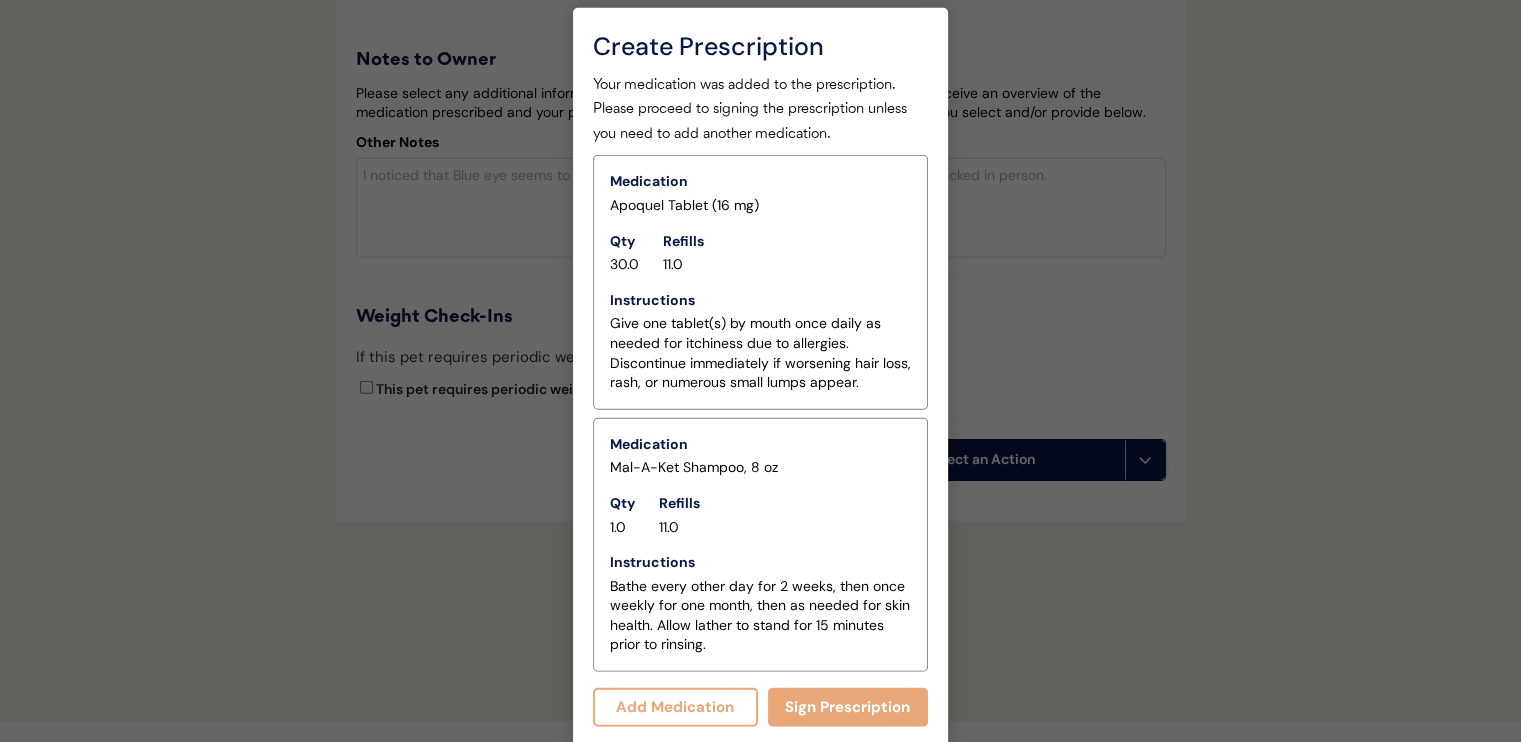 scroll, scrollTop: 5515, scrollLeft: 0, axis: vertical 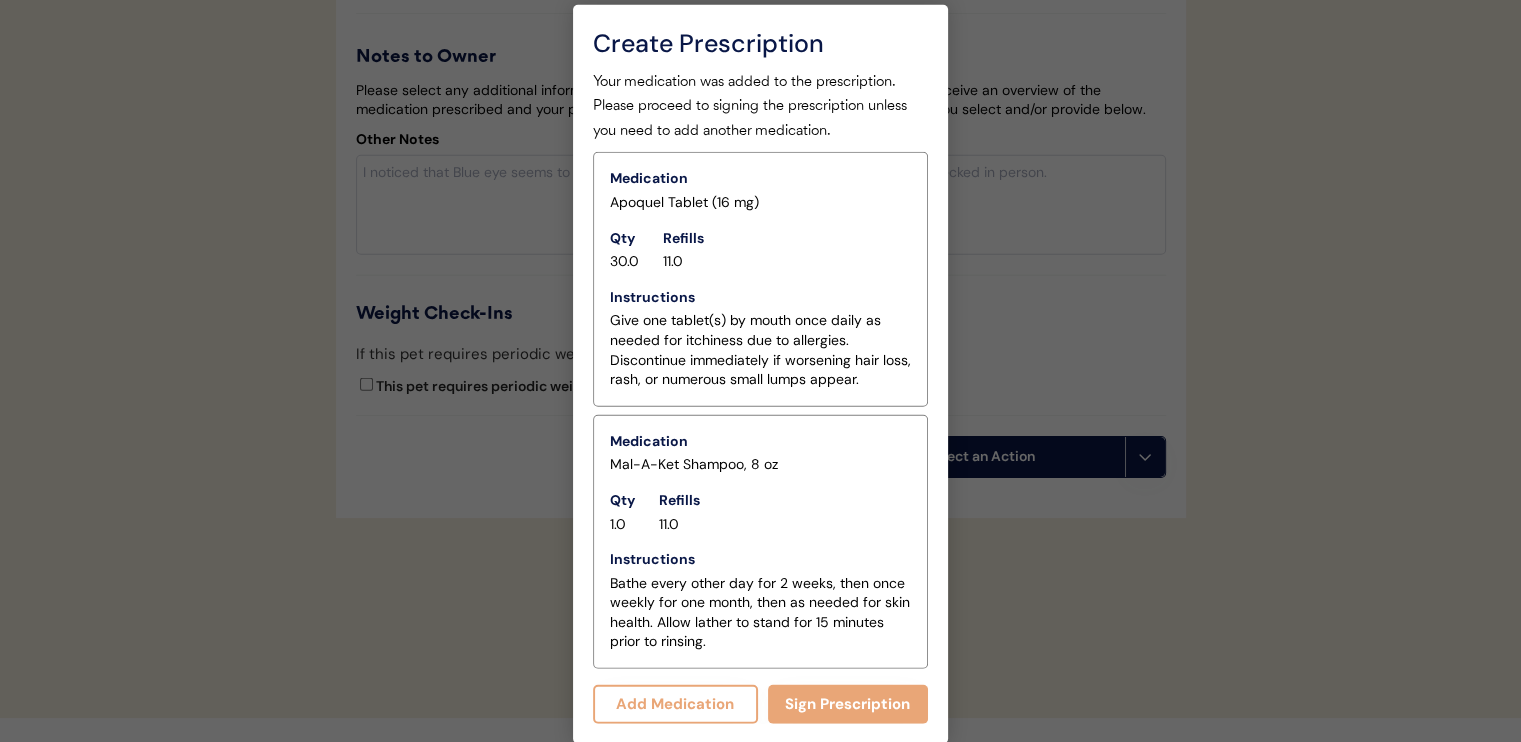 click on "Add Medication" at bounding box center [675, 704] 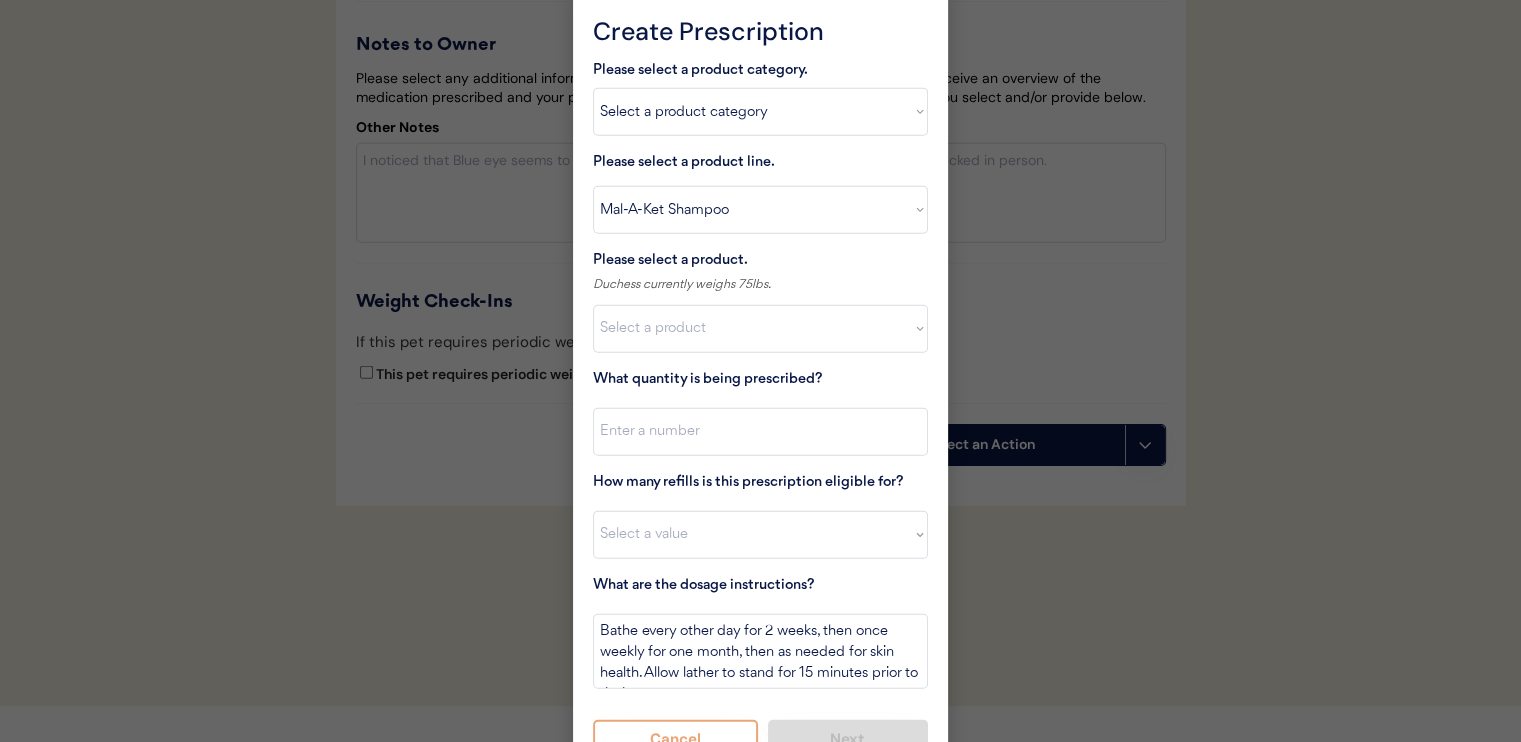 scroll, scrollTop: 5562, scrollLeft: 0, axis: vertical 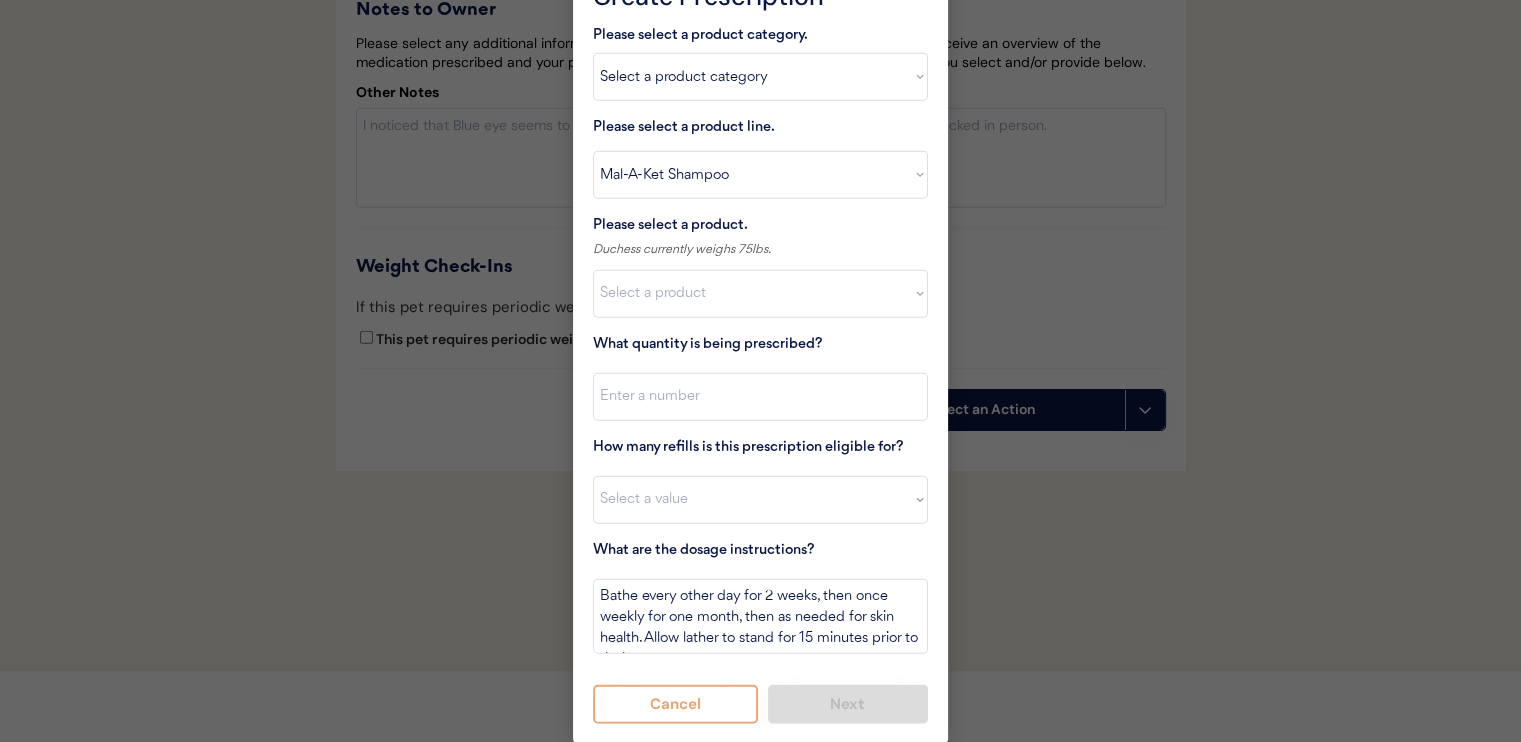 click on "Cancel" at bounding box center (675, 704) 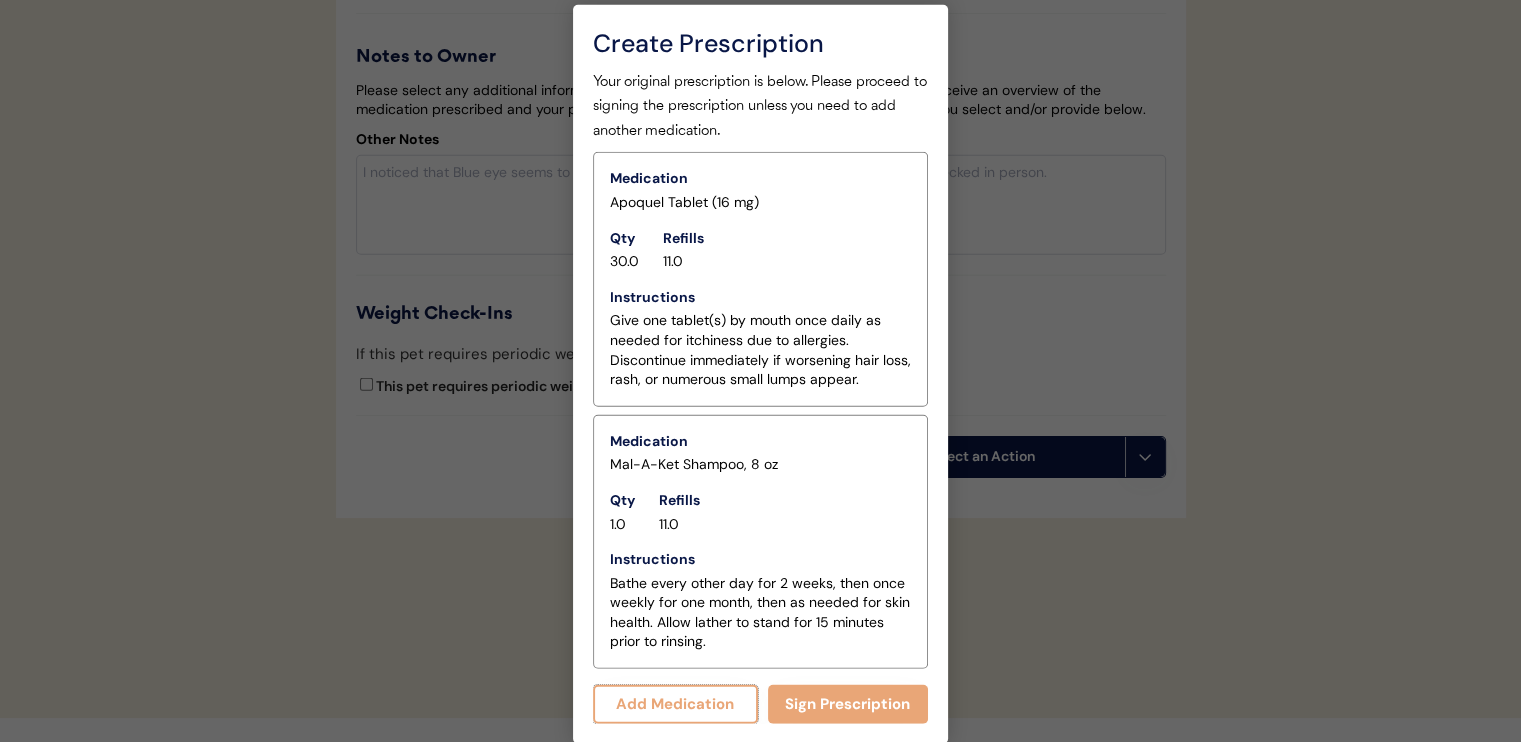 click on "Add Medication" at bounding box center [675, 704] 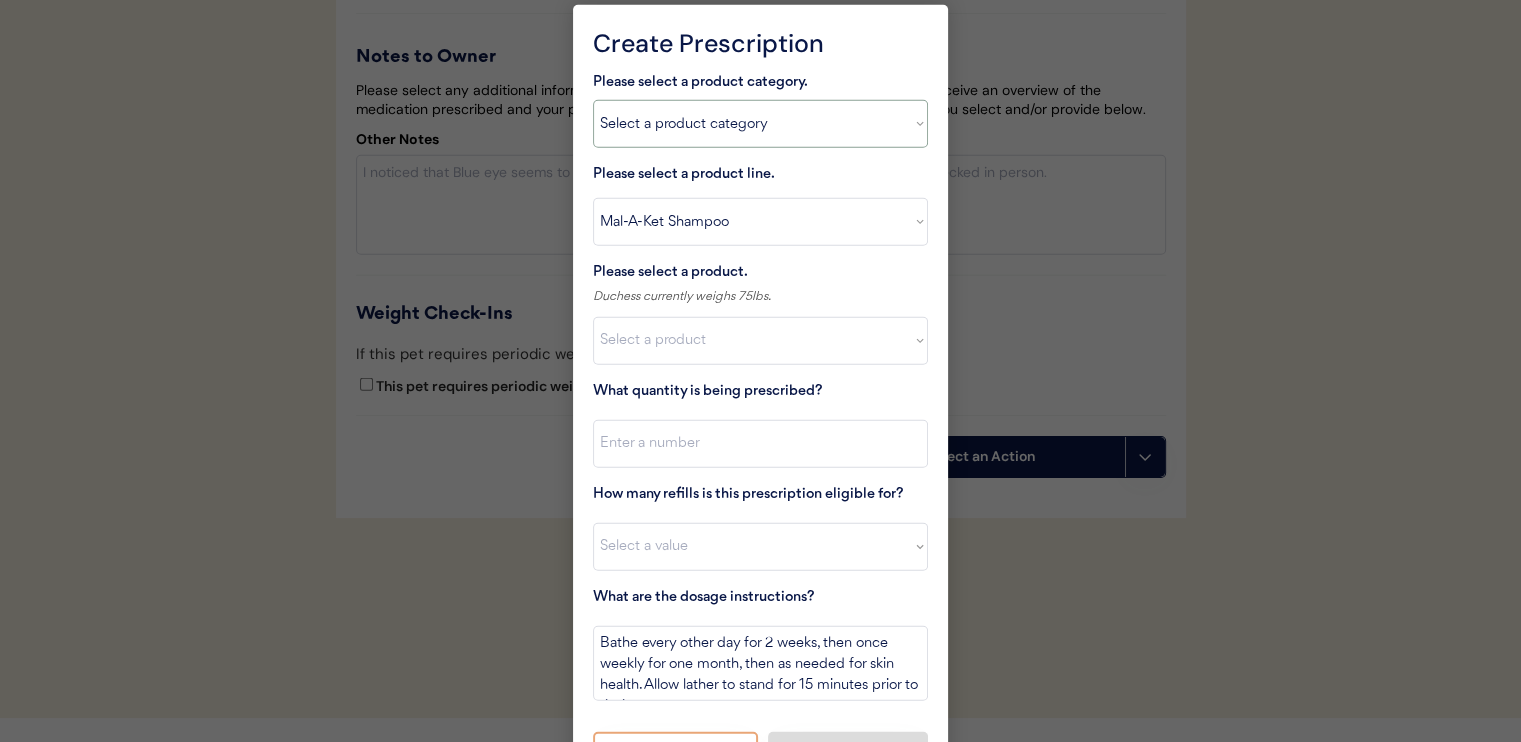 click on "Select a product category Allergies Antibiotics Anxiety Combo Parasite Prevention Flea & Tick Heartworm" at bounding box center (760, 124) 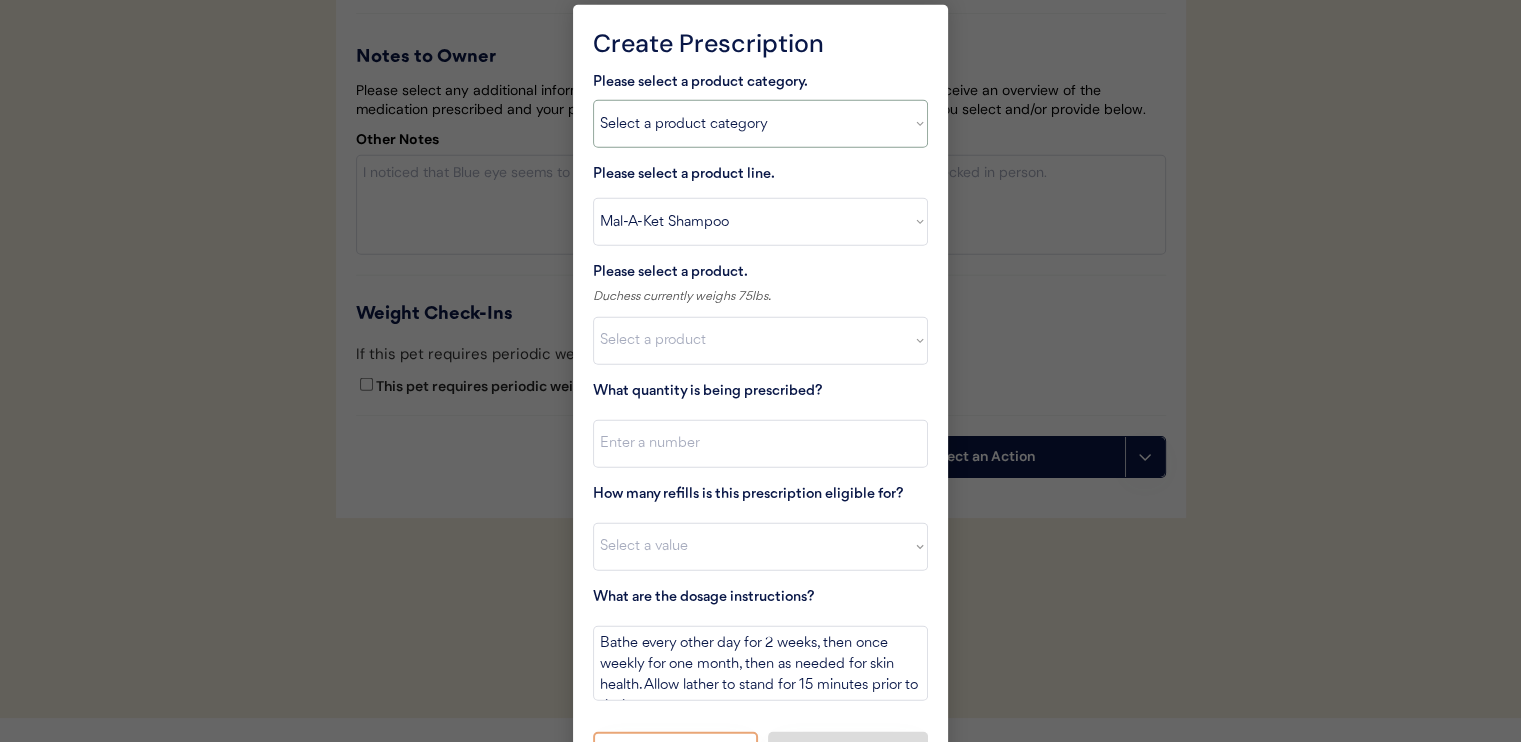 select on ""combo_parasite_prevention"" 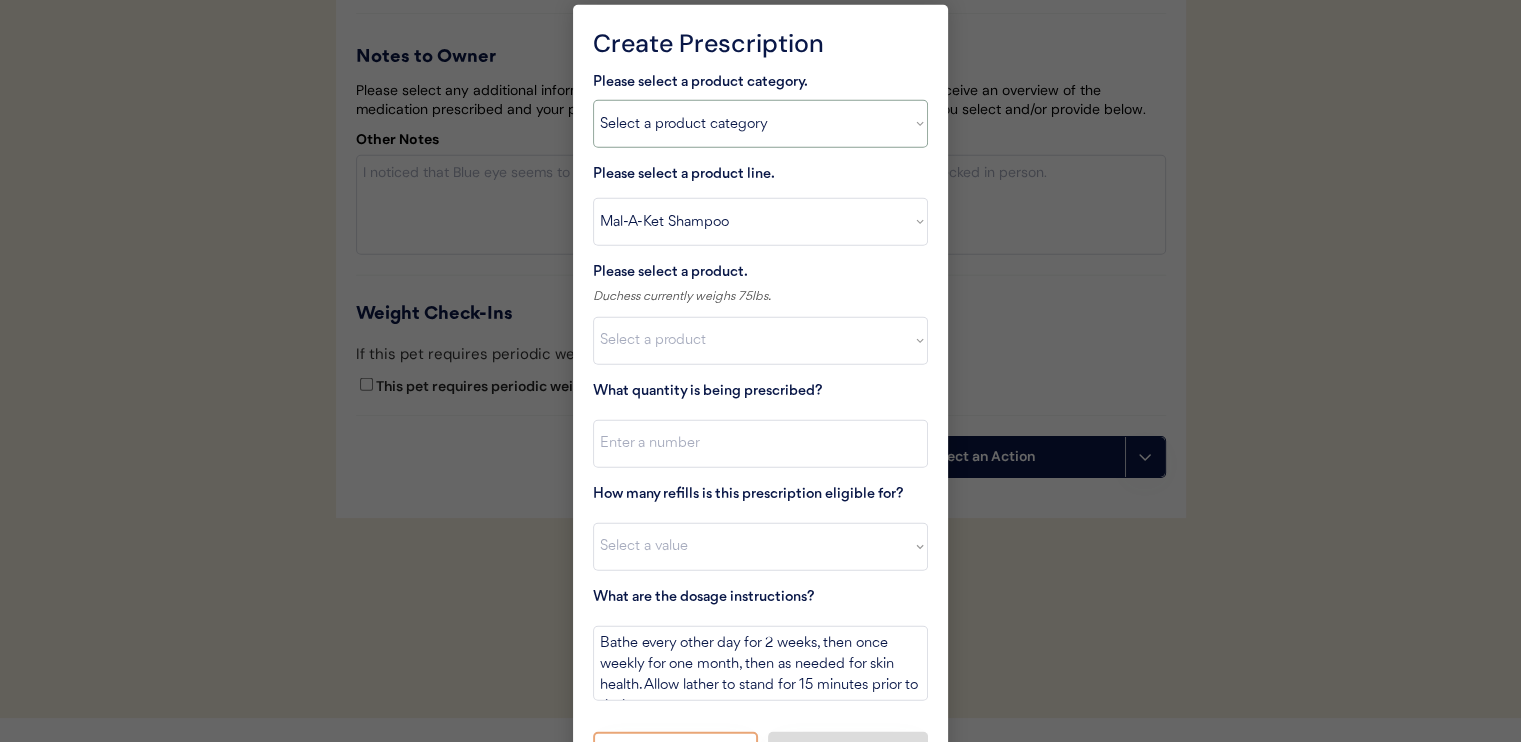 click on "Select a product category Allergies Antibiotics Anxiety Combo Parasite Prevention Flea & Tick Heartworm" at bounding box center (760, 124) 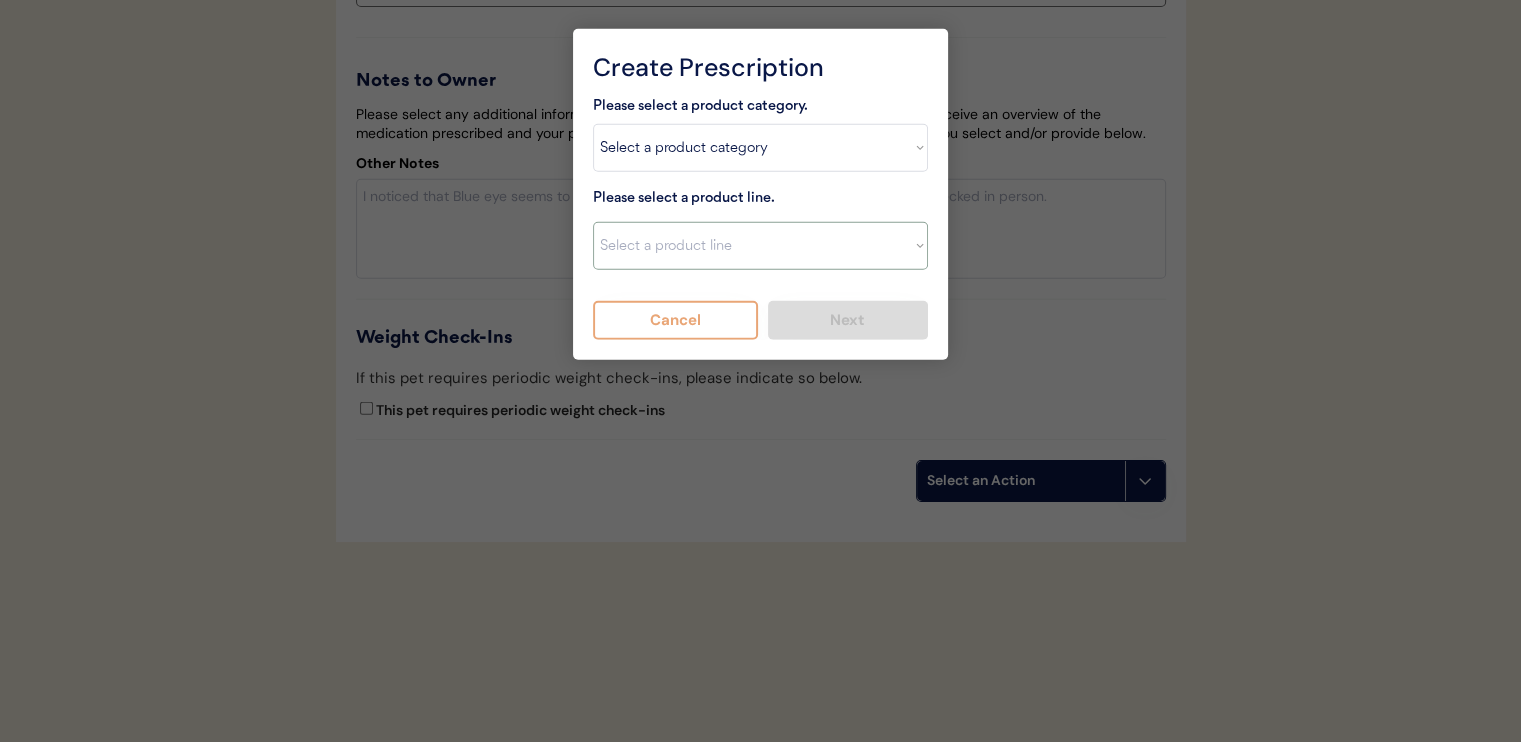 scroll, scrollTop: 5512, scrollLeft: 0, axis: vertical 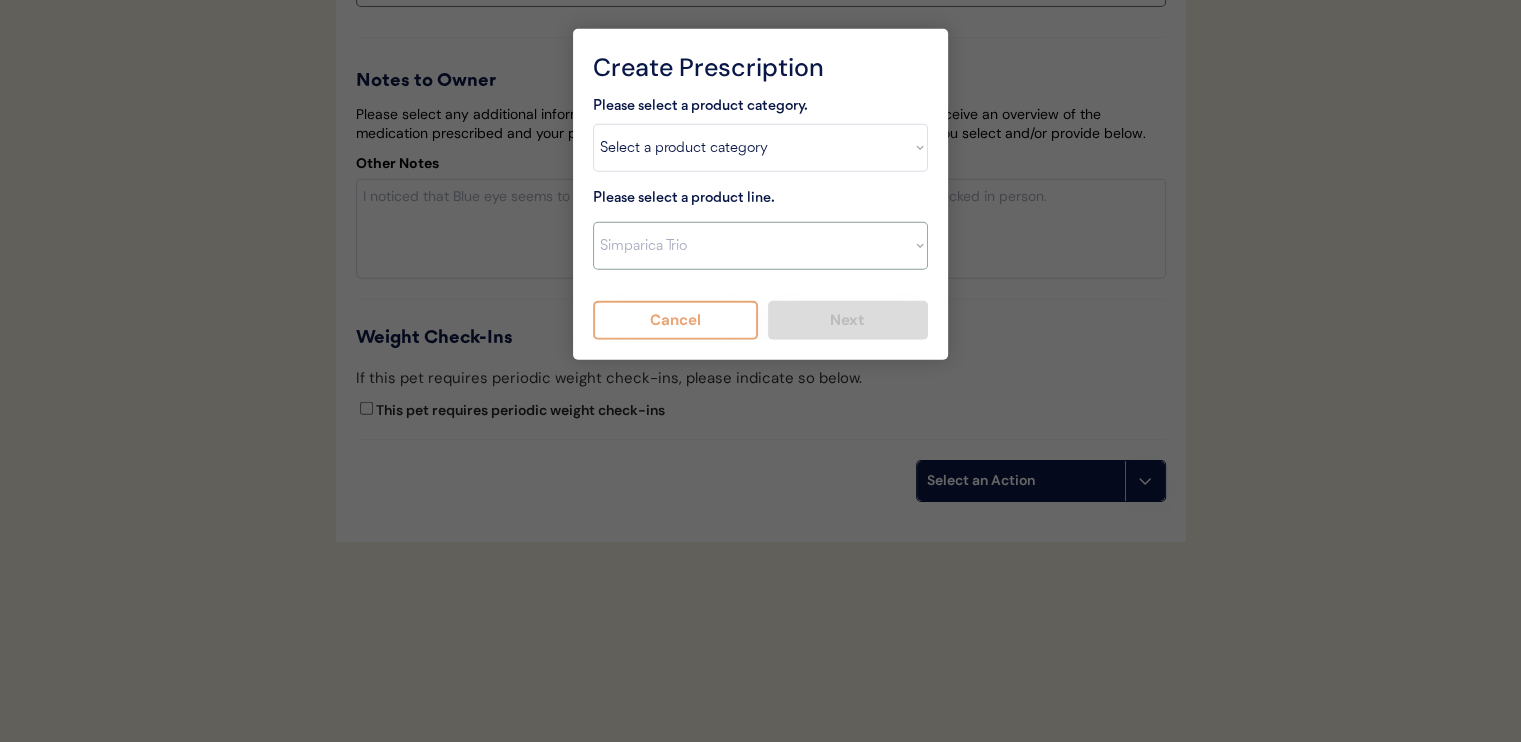 click on "Select a product line Advantage Multi for Dogs Credelio Quattro NexGard Plus NexGard Plus (3 Month) NexGard Plus (6 Month) Revolution for Dogs Simparica Trio Simparica Trio (12 Month) Simparica Trio (3 Month) Simparica Trio (6 Month) Trifexis" at bounding box center (760, 246) 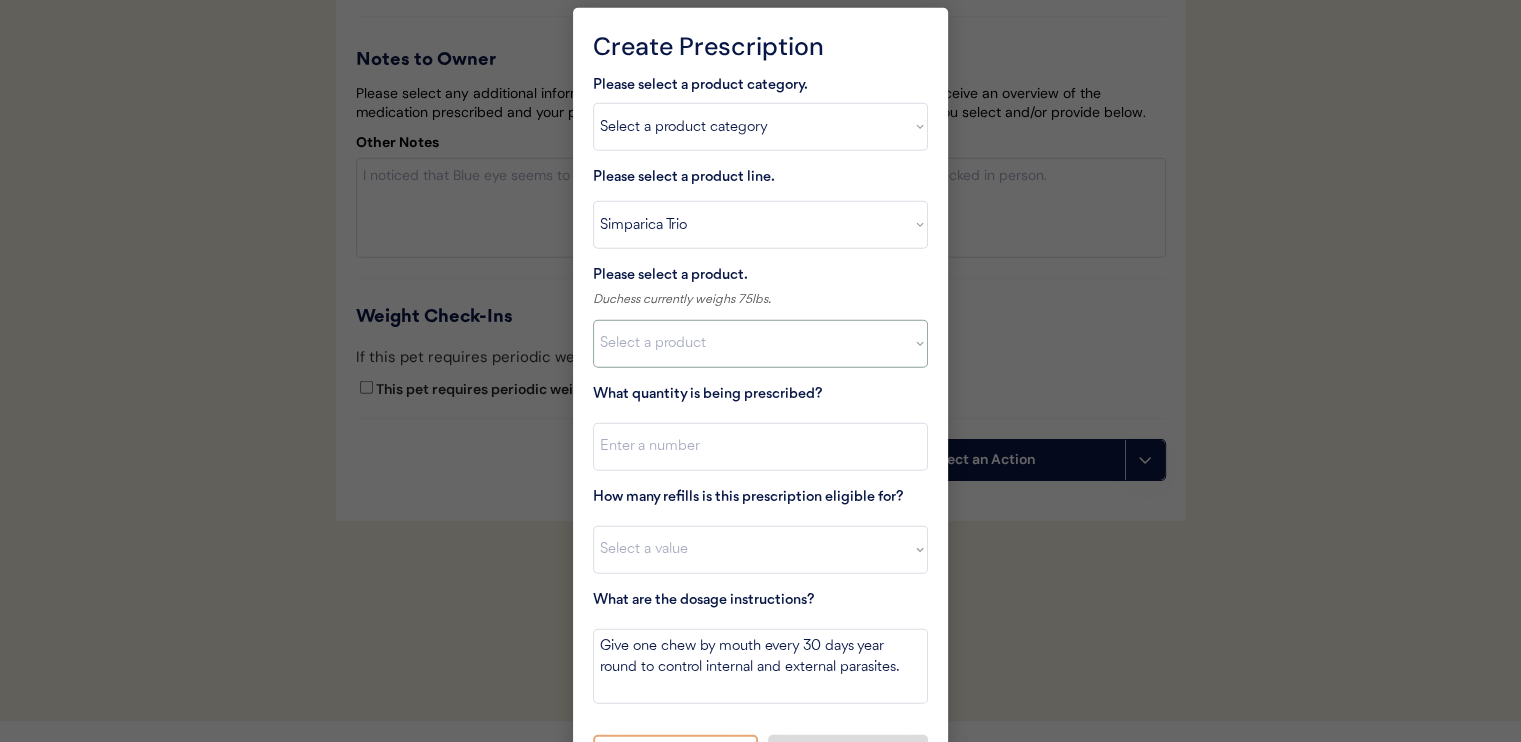 click on "Select a product Simparica Trio, 2.8 - 5.5lbs Simparica Trio, 5.6 - 11lbs Simparica Trio, 11.1 - 22lbs Simparica Trio, 22.1 - 44lbs Simparica Trio, 44.1 - 88lbs Simparica Trio, 88.1 - 132lbs" at bounding box center [760, 344] 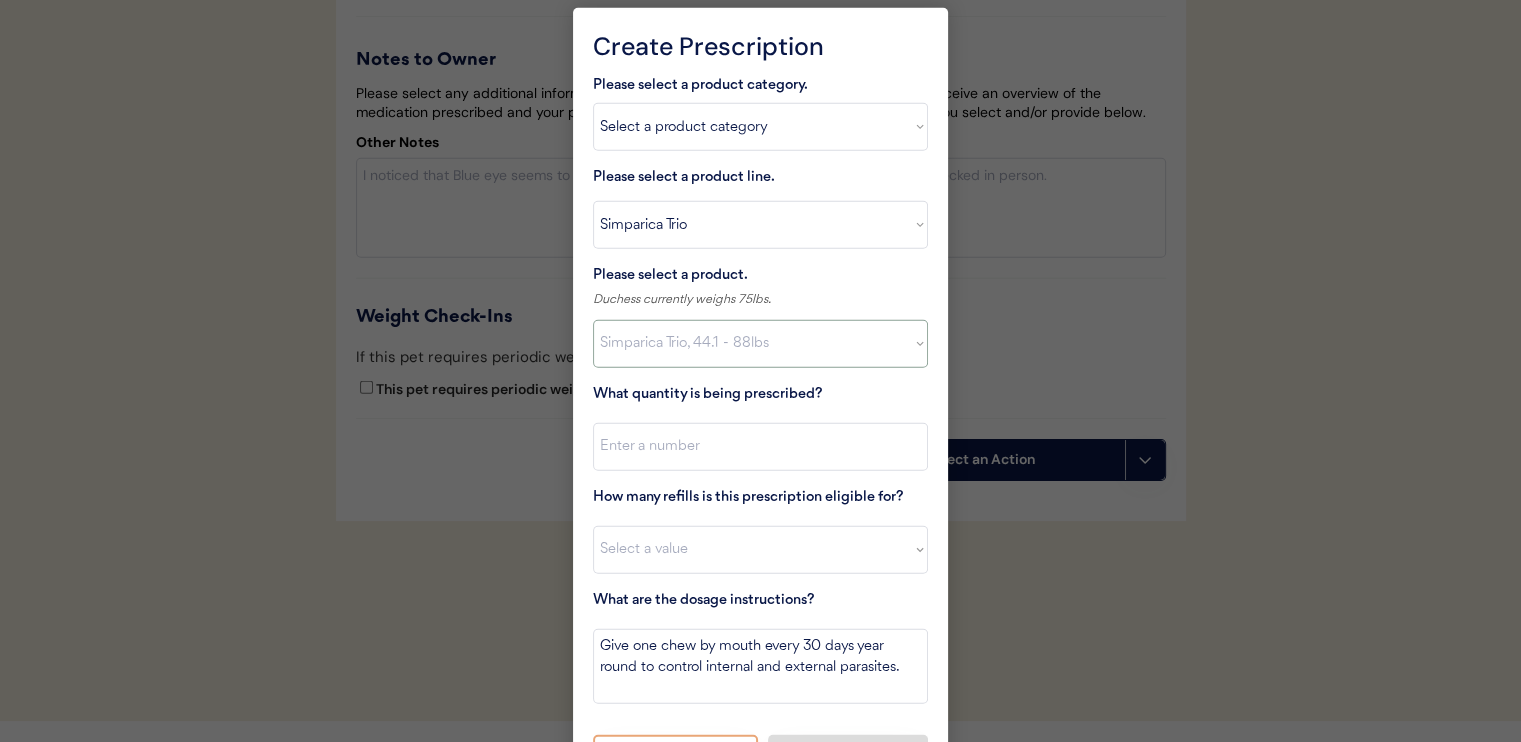 click on "Select a product Simparica Trio, 2.8 - 5.5lbs Simparica Trio, 5.6 - 11lbs Simparica Trio, 11.1 - 22lbs Simparica Trio, 22.1 - 44lbs Simparica Trio, 44.1 - 88lbs Simparica Trio, 88.1 - 132lbs" at bounding box center [760, 344] 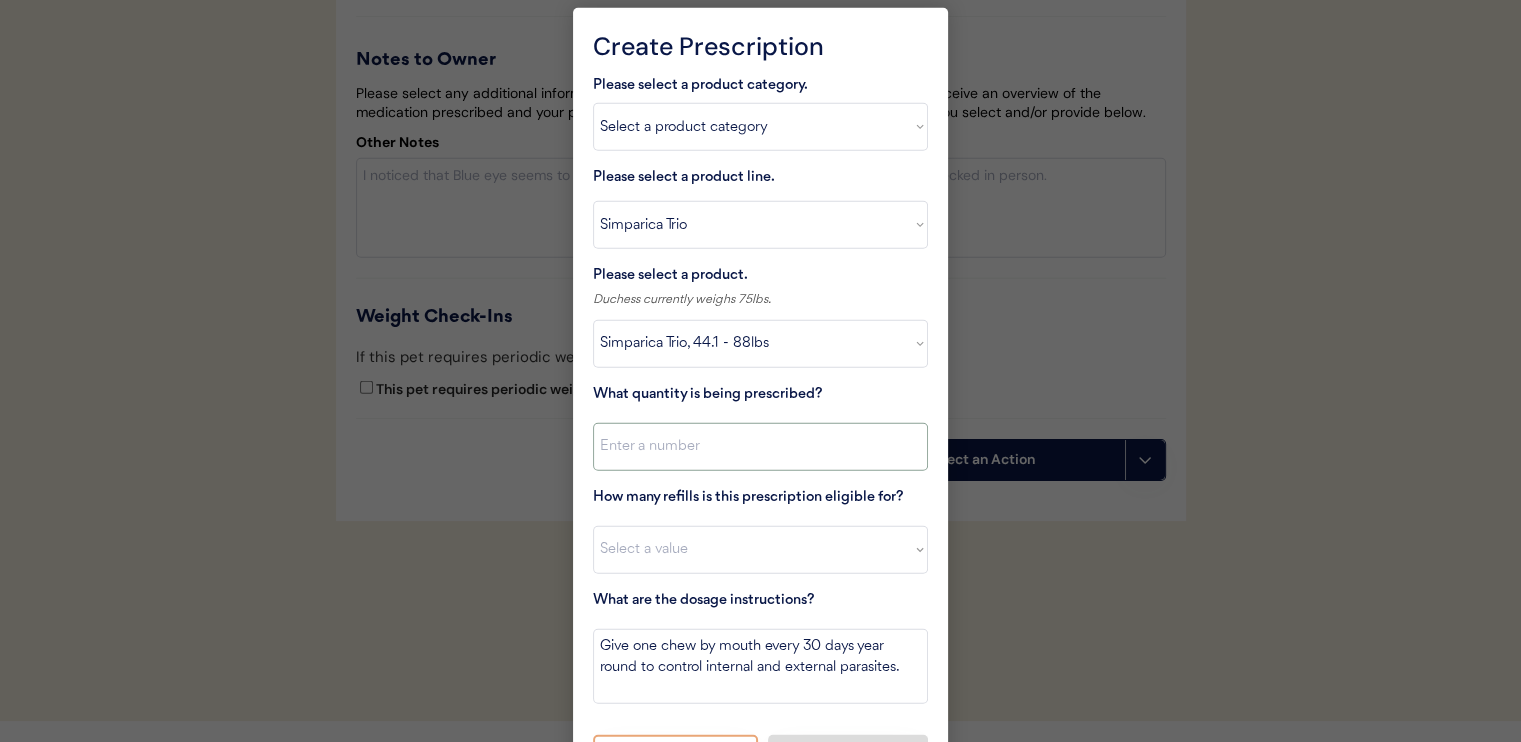 click at bounding box center (760, 447) 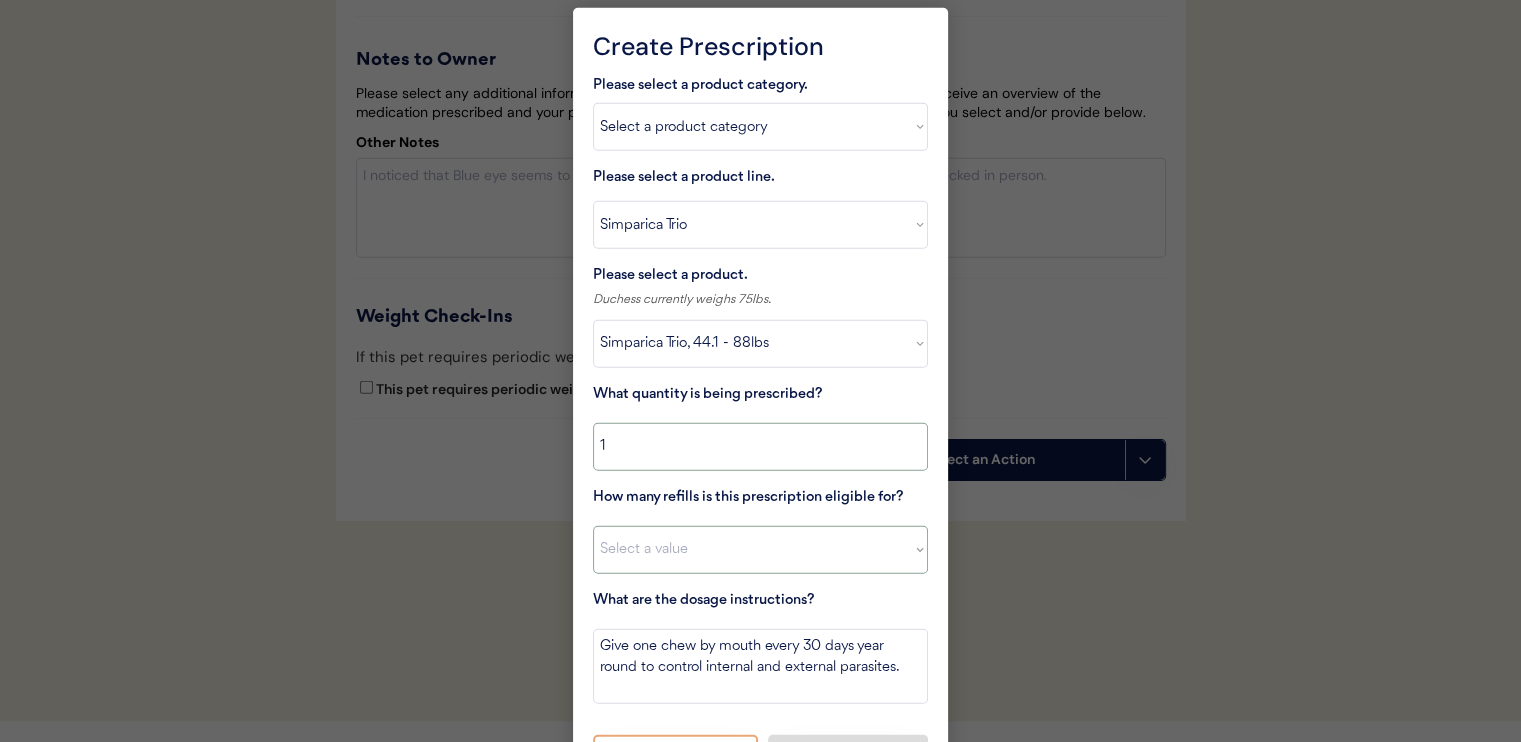 type on "1" 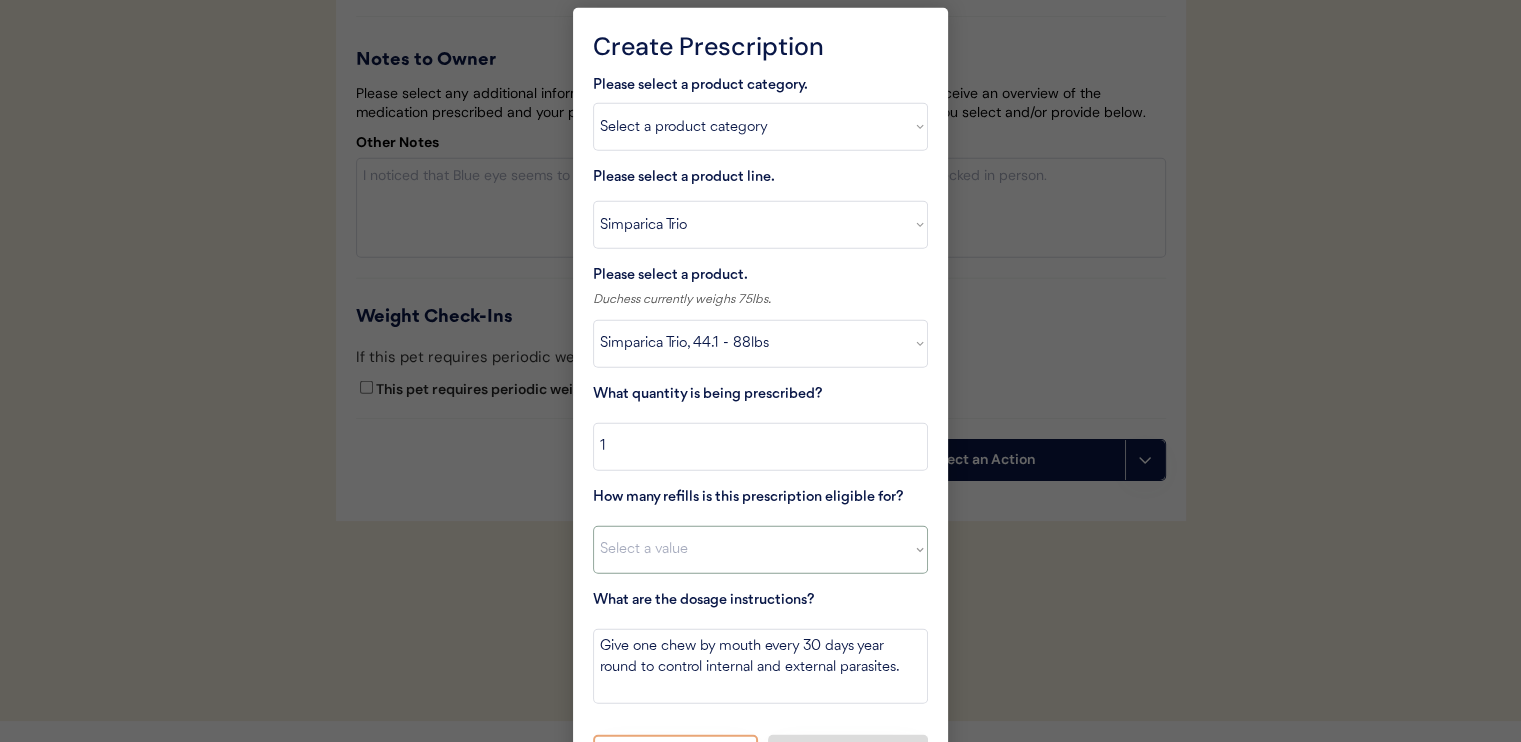 click on "Select a value 0 1 2 3 4 5 6 7 8 10 11" at bounding box center [760, 550] 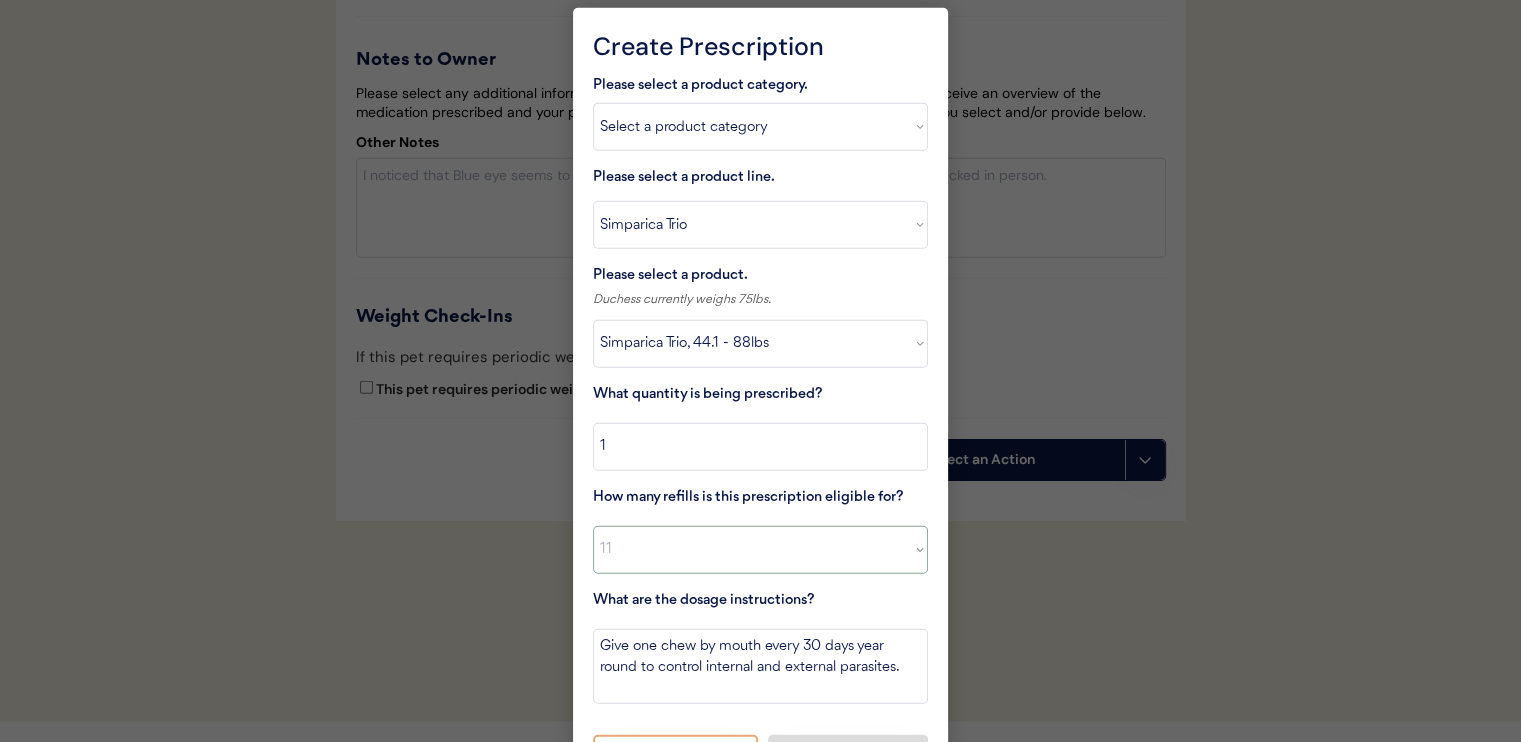 click on "Select a value 0 1 2 3 4 5 6 7 8 10 11" at bounding box center (760, 550) 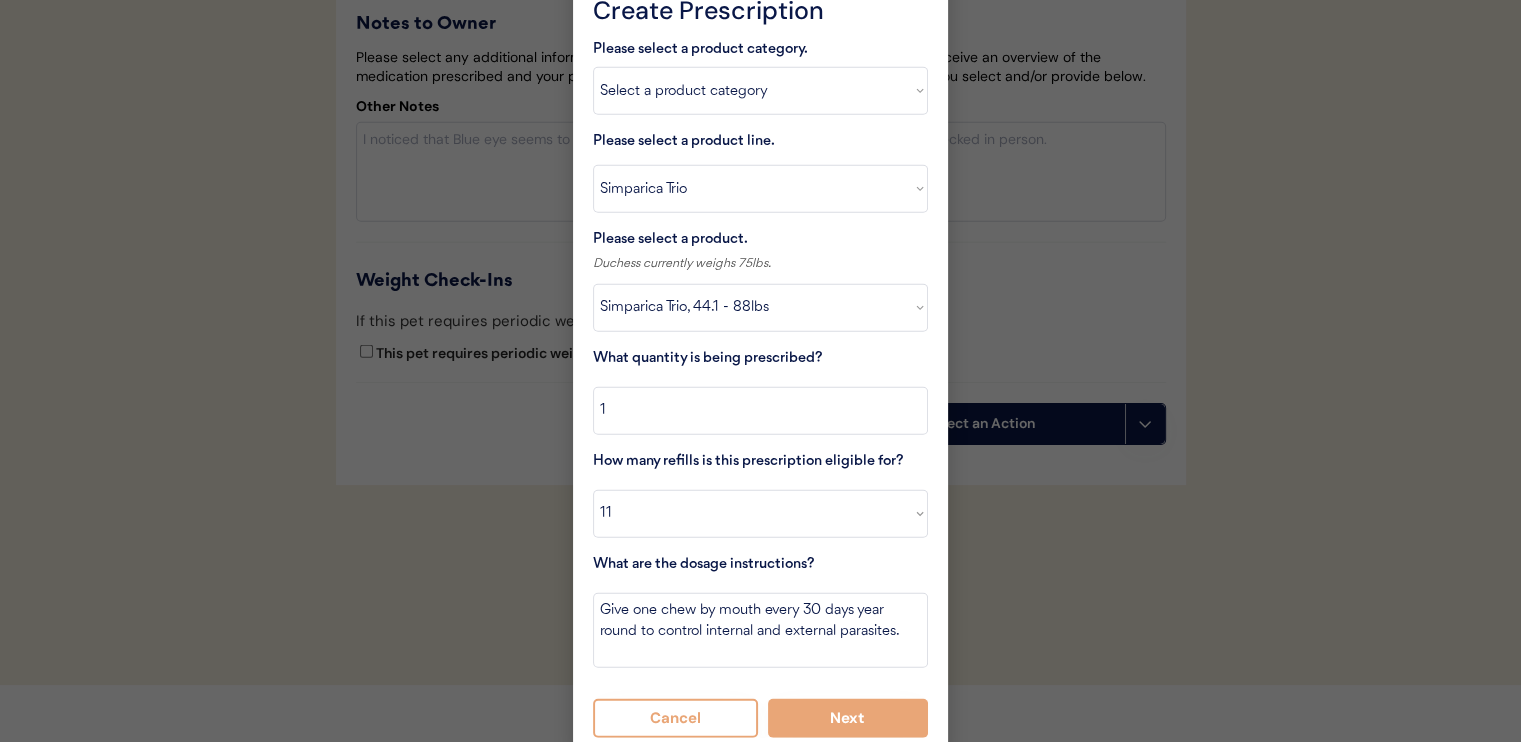 scroll, scrollTop: 5562, scrollLeft: 0, axis: vertical 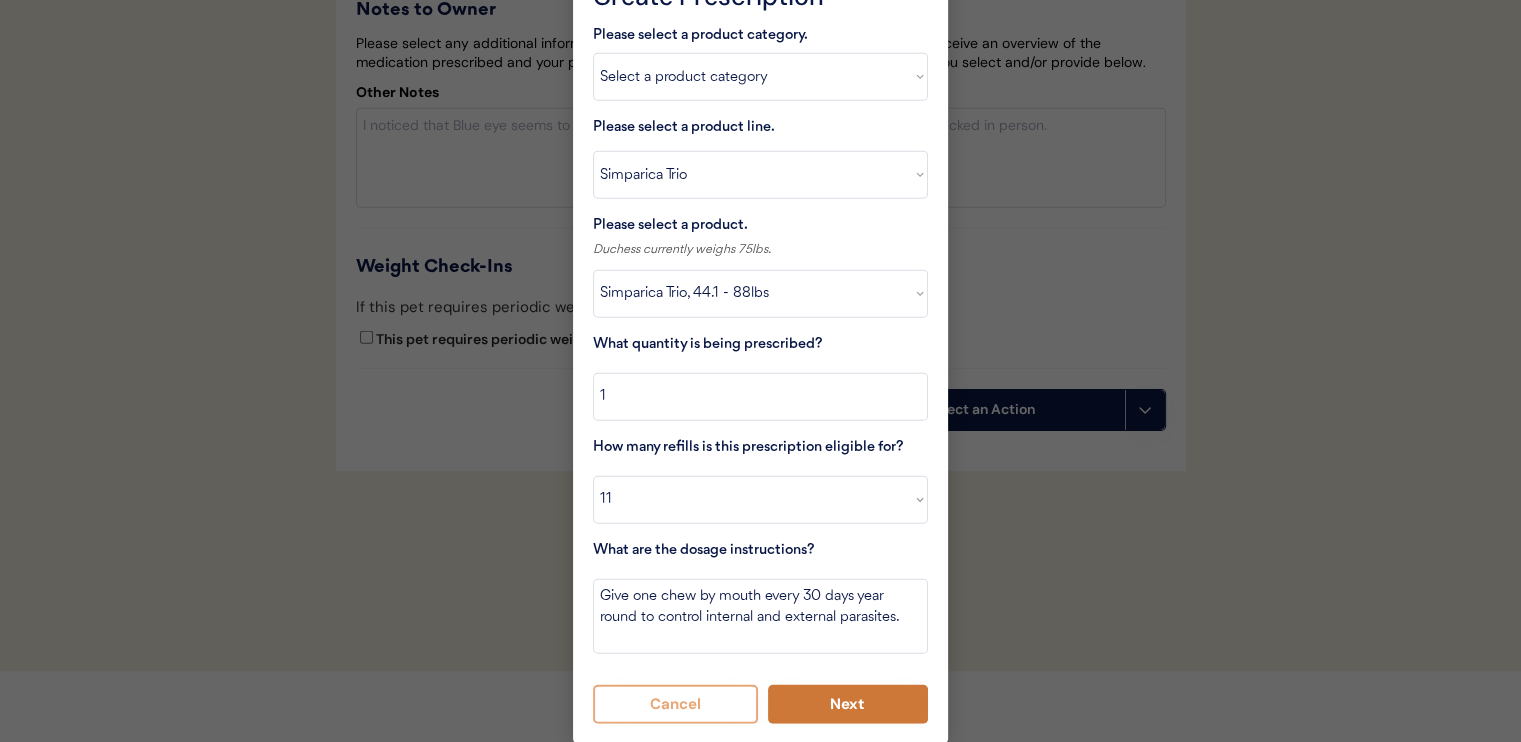 click on "Next" at bounding box center [848, 704] 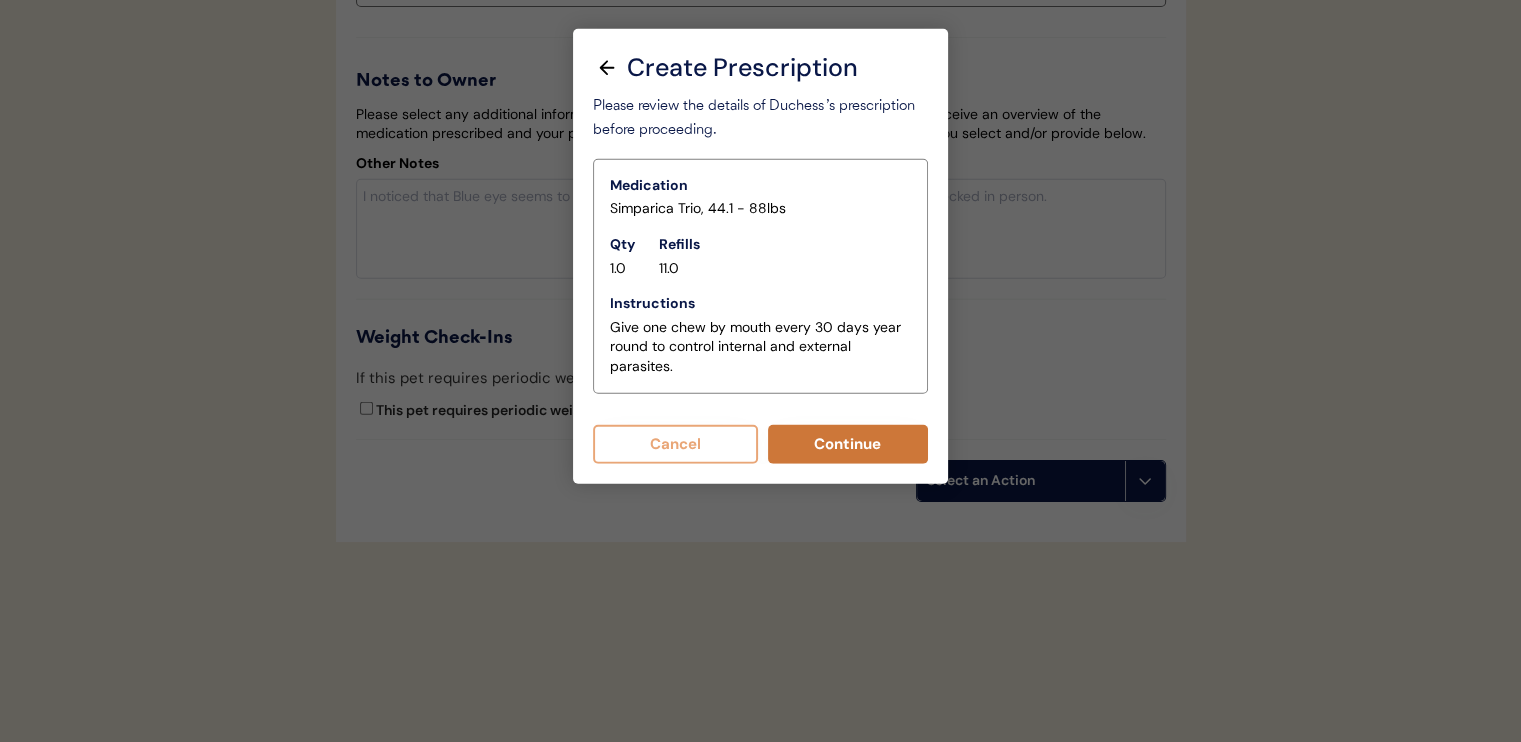 click on "Continue" at bounding box center (848, 444) 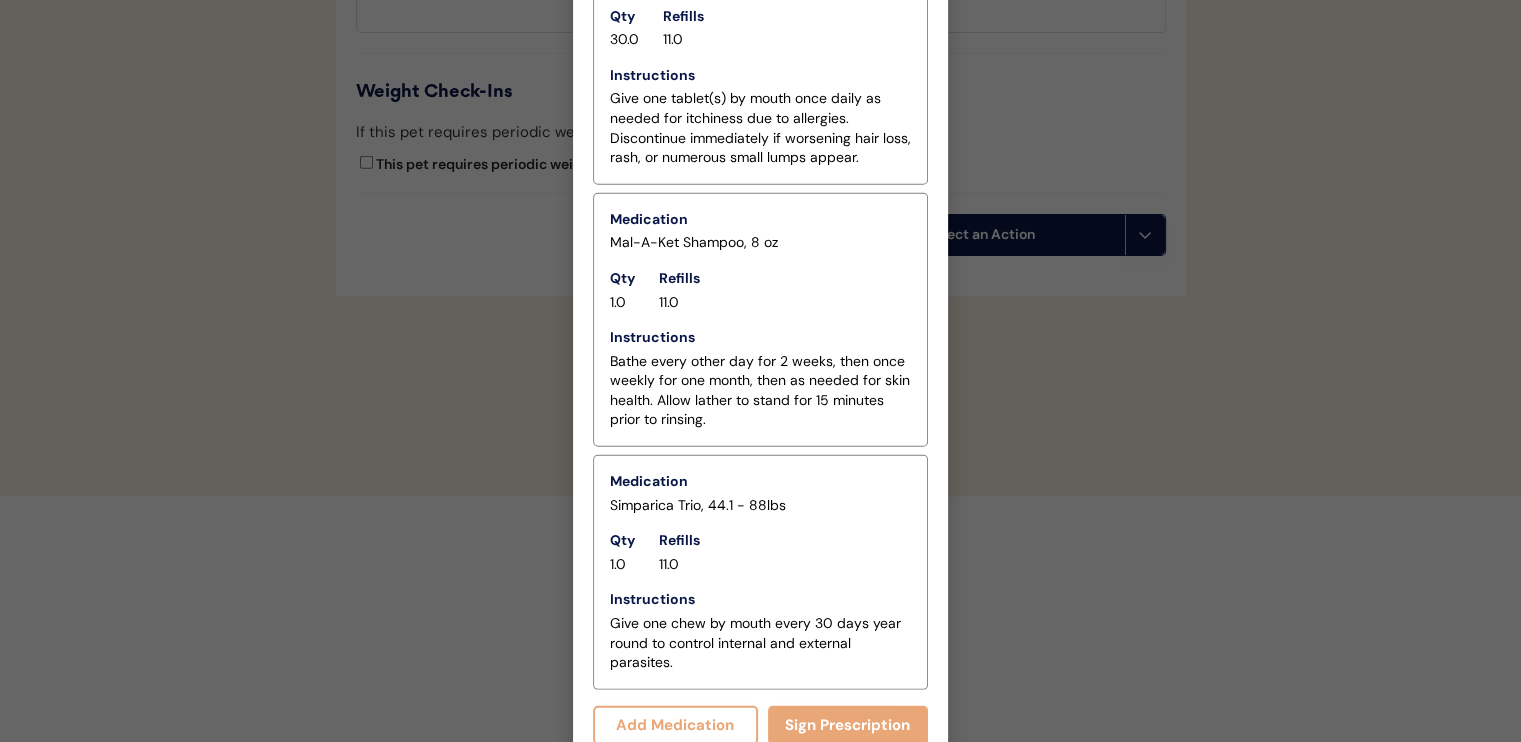 scroll, scrollTop: 5757, scrollLeft: 0, axis: vertical 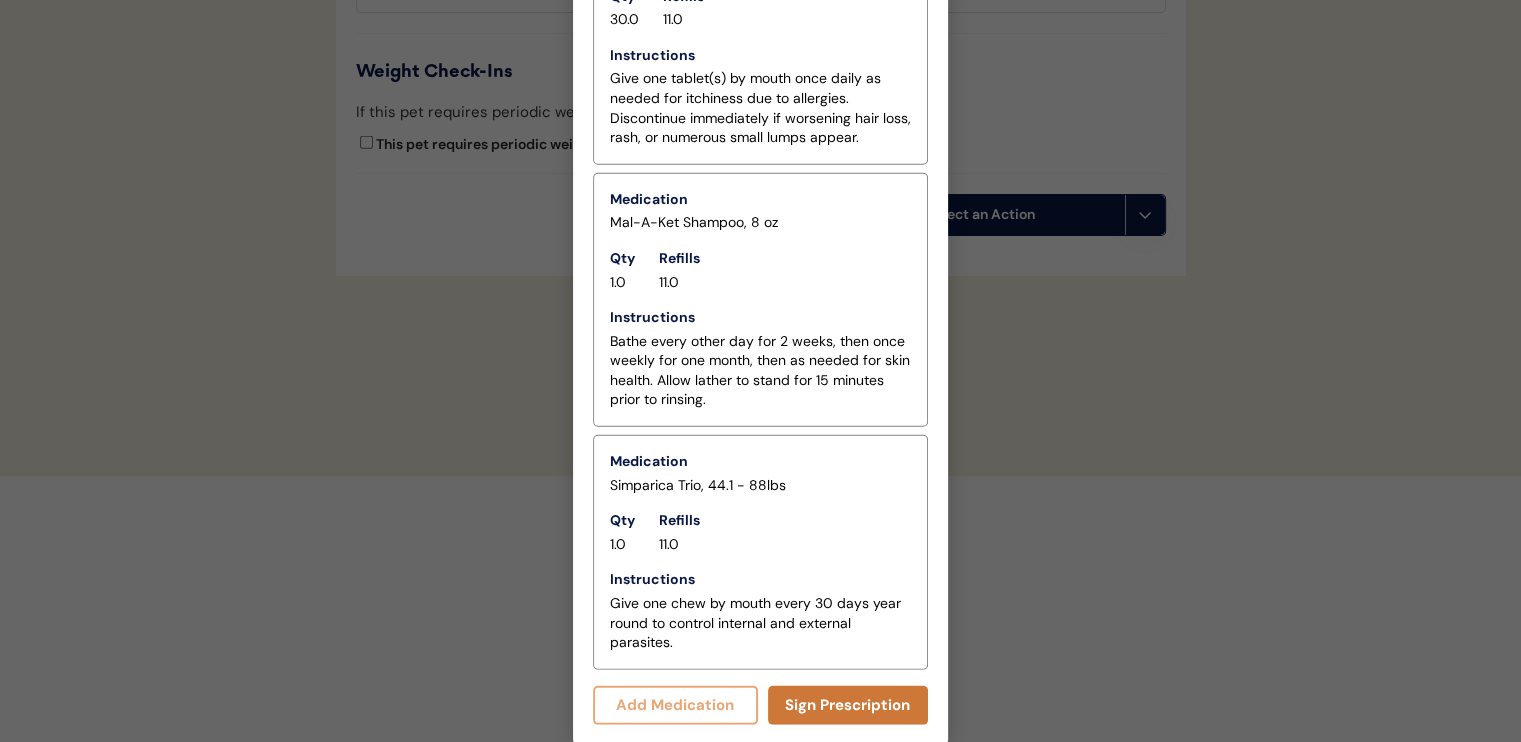 click on "Sign Prescription" at bounding box center [848, 705] 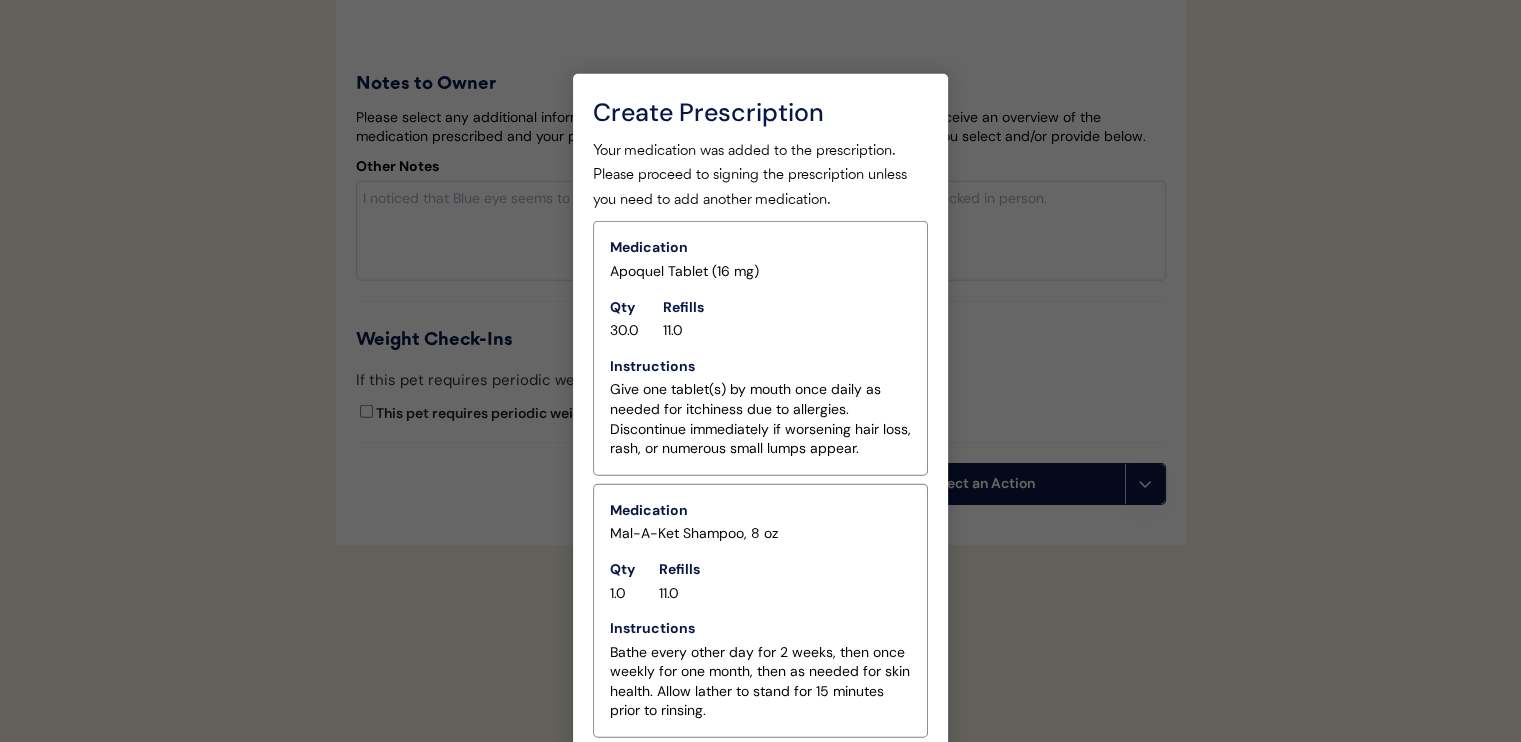 scroll, scrollTop: 5740, scrollLeft: 0, axis: vertical 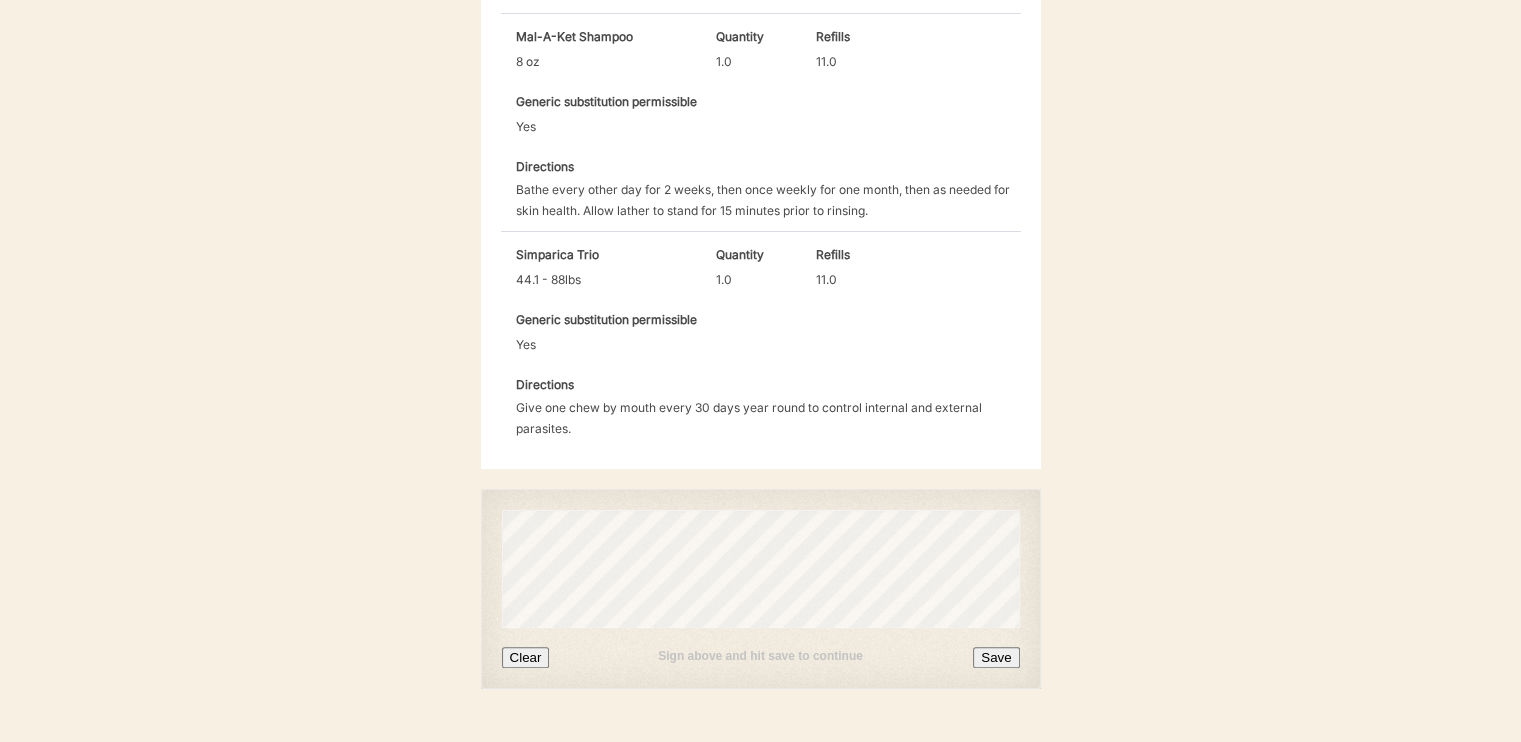 click on "Save" at bounding box center [996, 657] 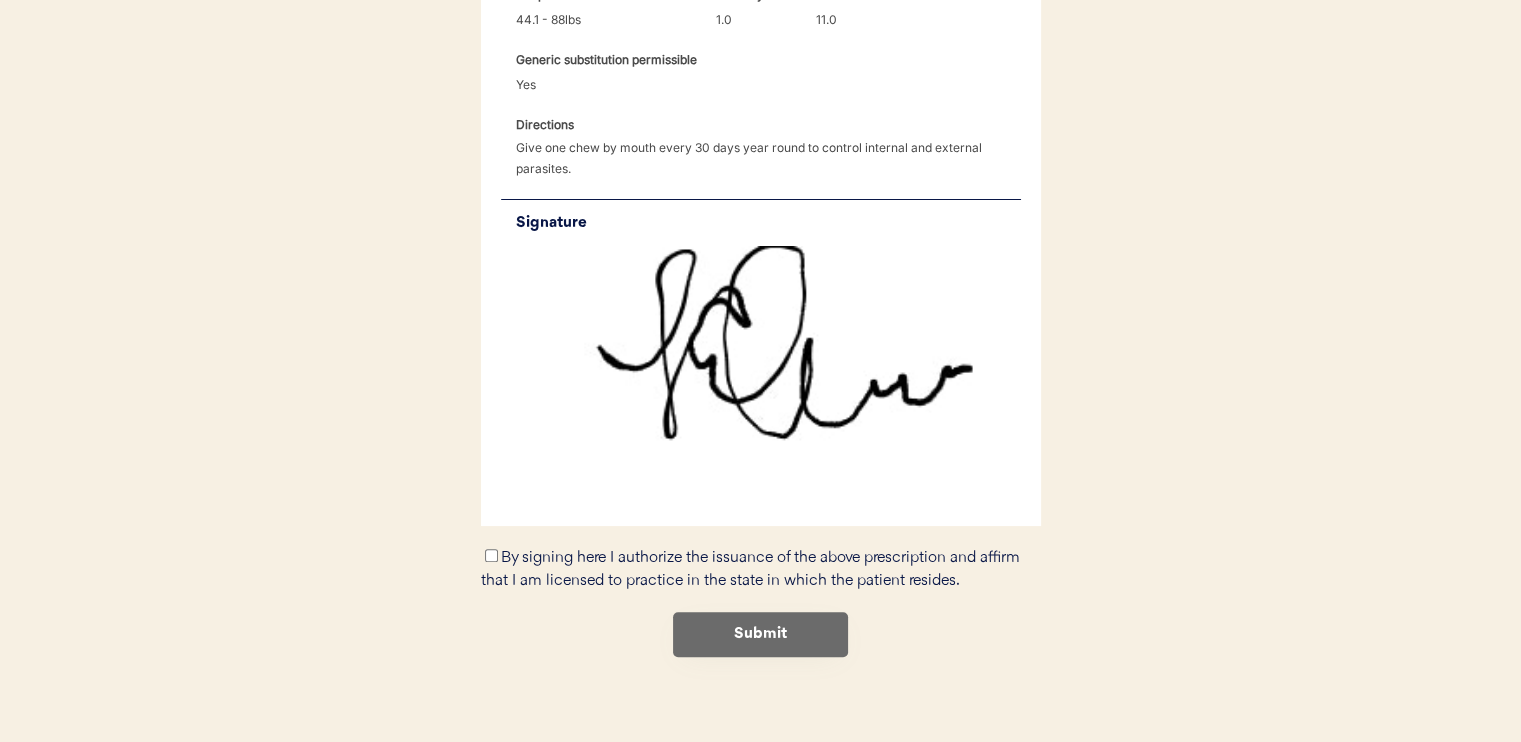 scroll, scrollTop: 1149, scrollLeft: 0, axis: vertical 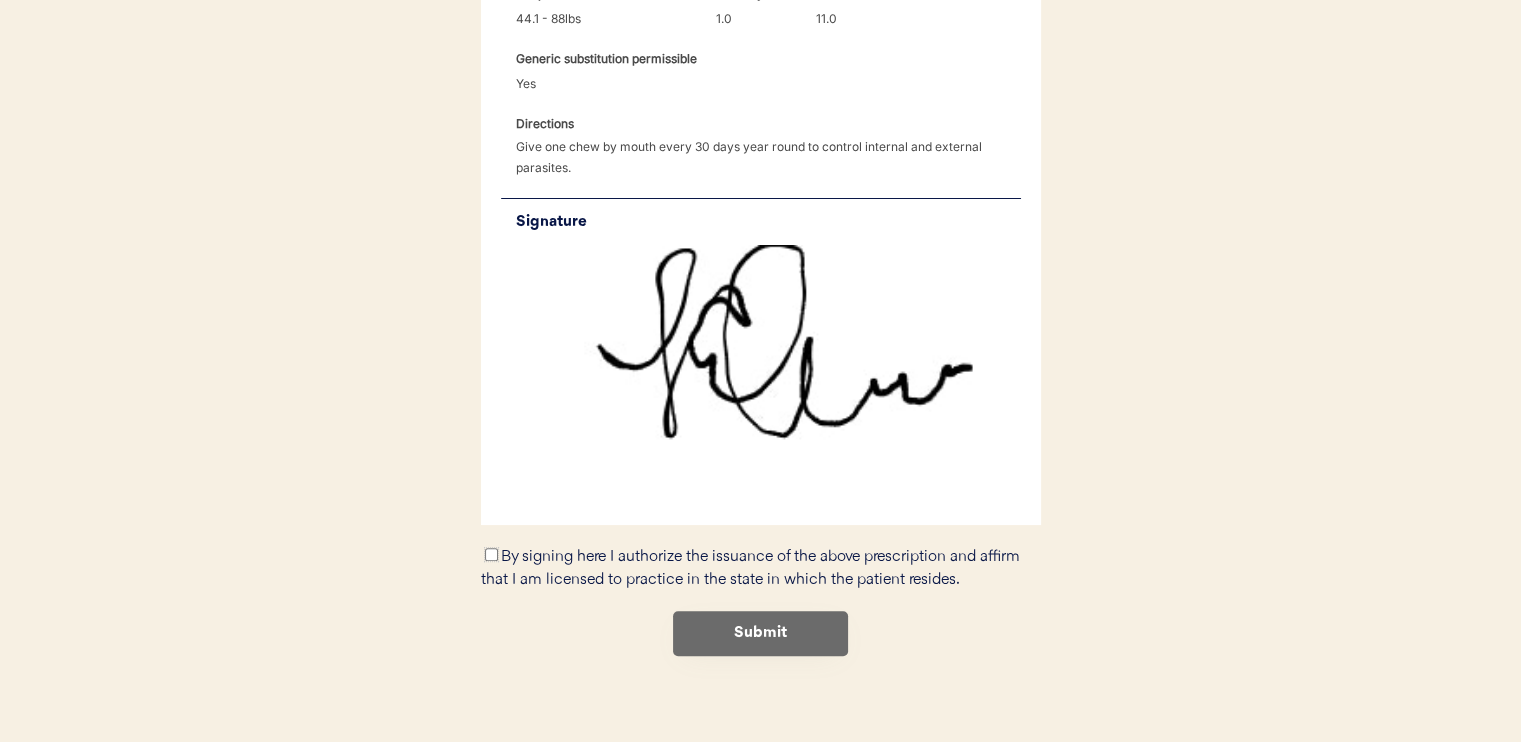 click on "By signing here I authorize the issuance of the above prescription and affirm that I am licensed to practice in the state in which the patient resides." at bounding box center [491, 554] 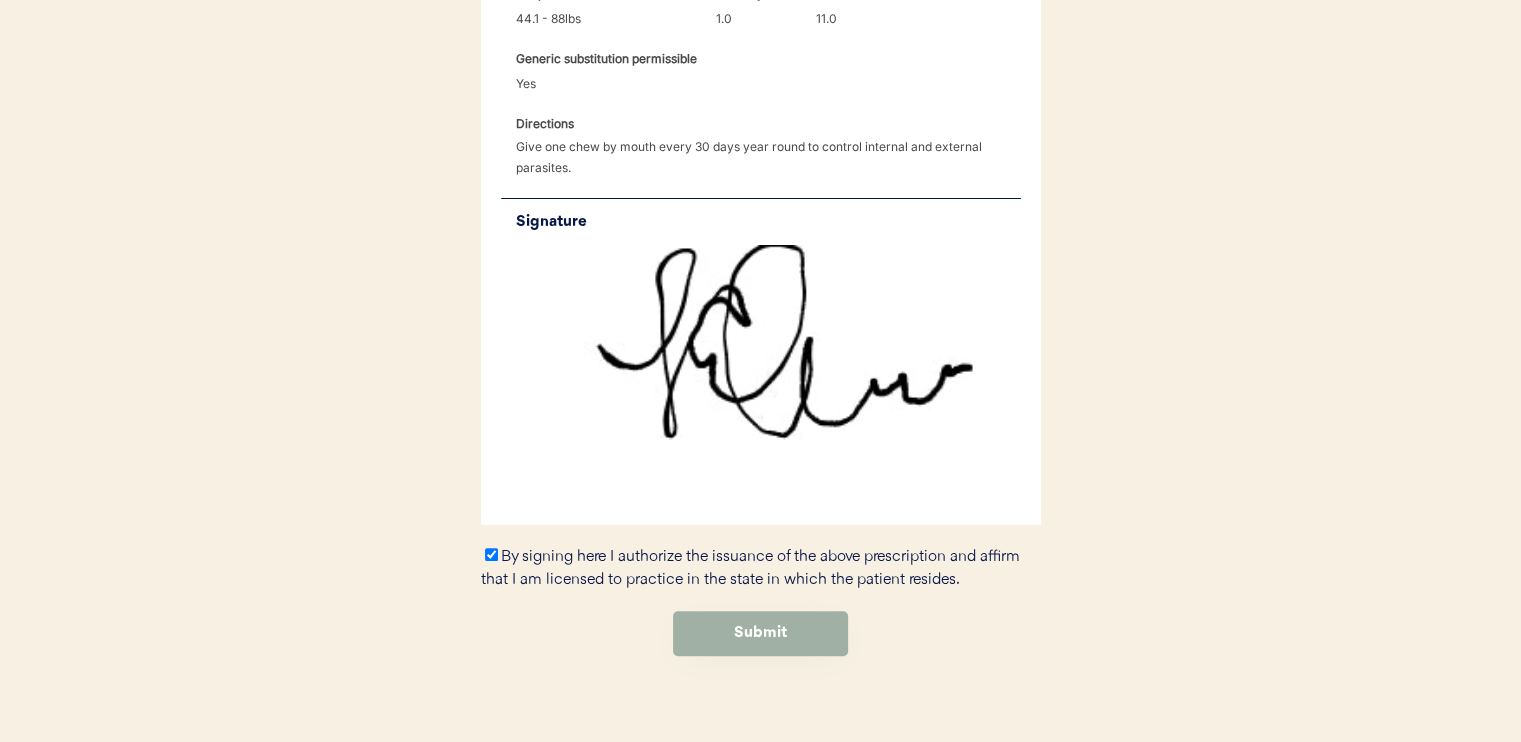 click on "Submit" at bounding box center (760, 633) 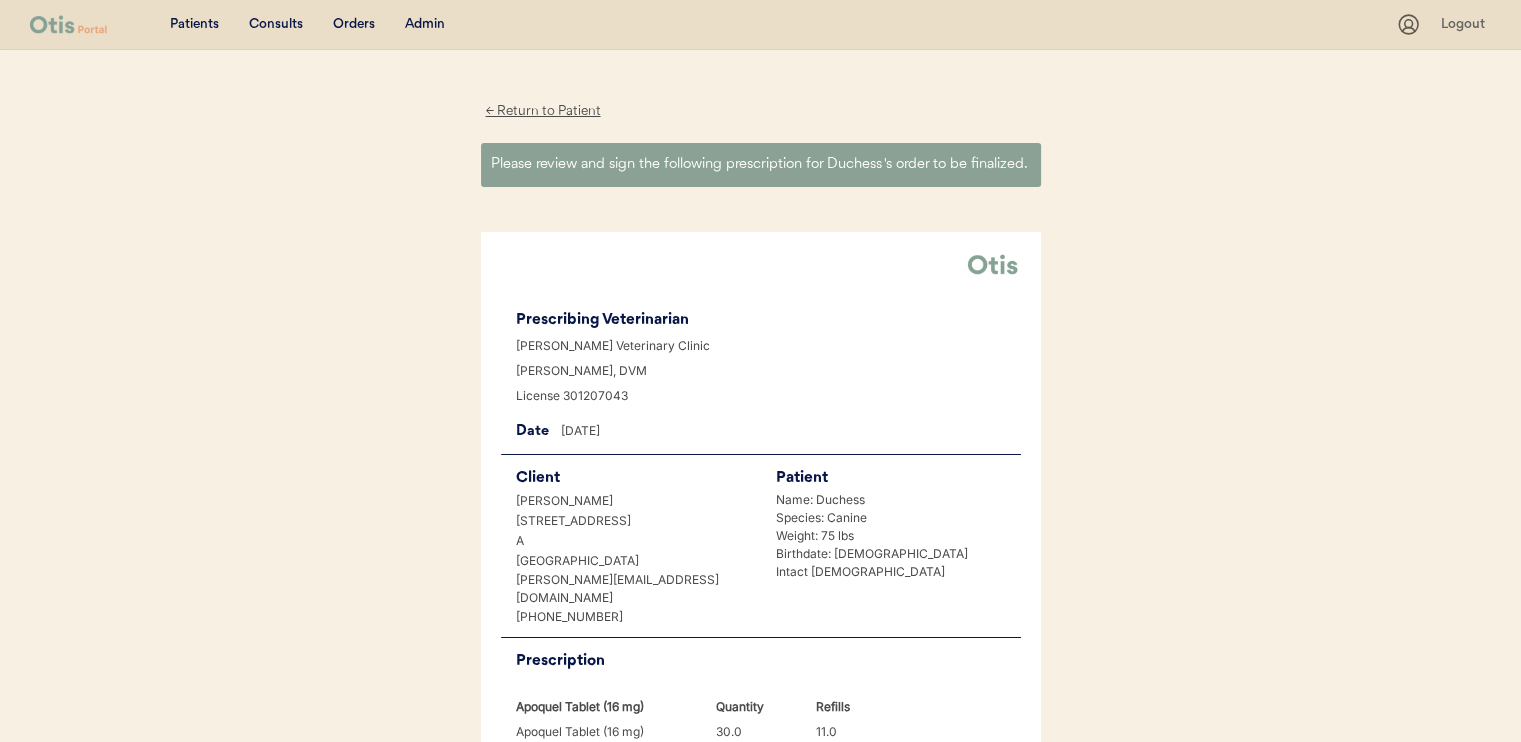 scroll, scrollTop: 0, scrollLeft: 0, axis: both 